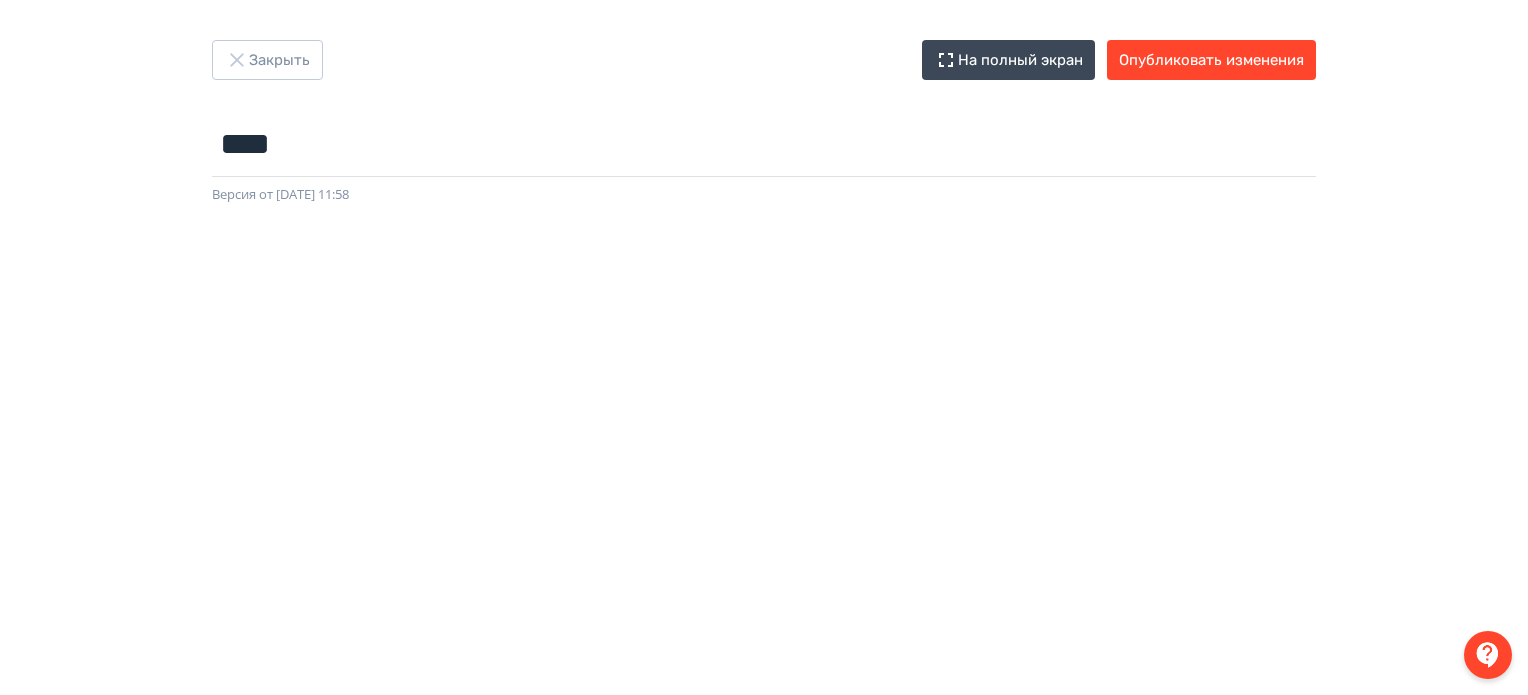 scroll, scrollTop: 0, scrollLeft: 3, axis: horizontal 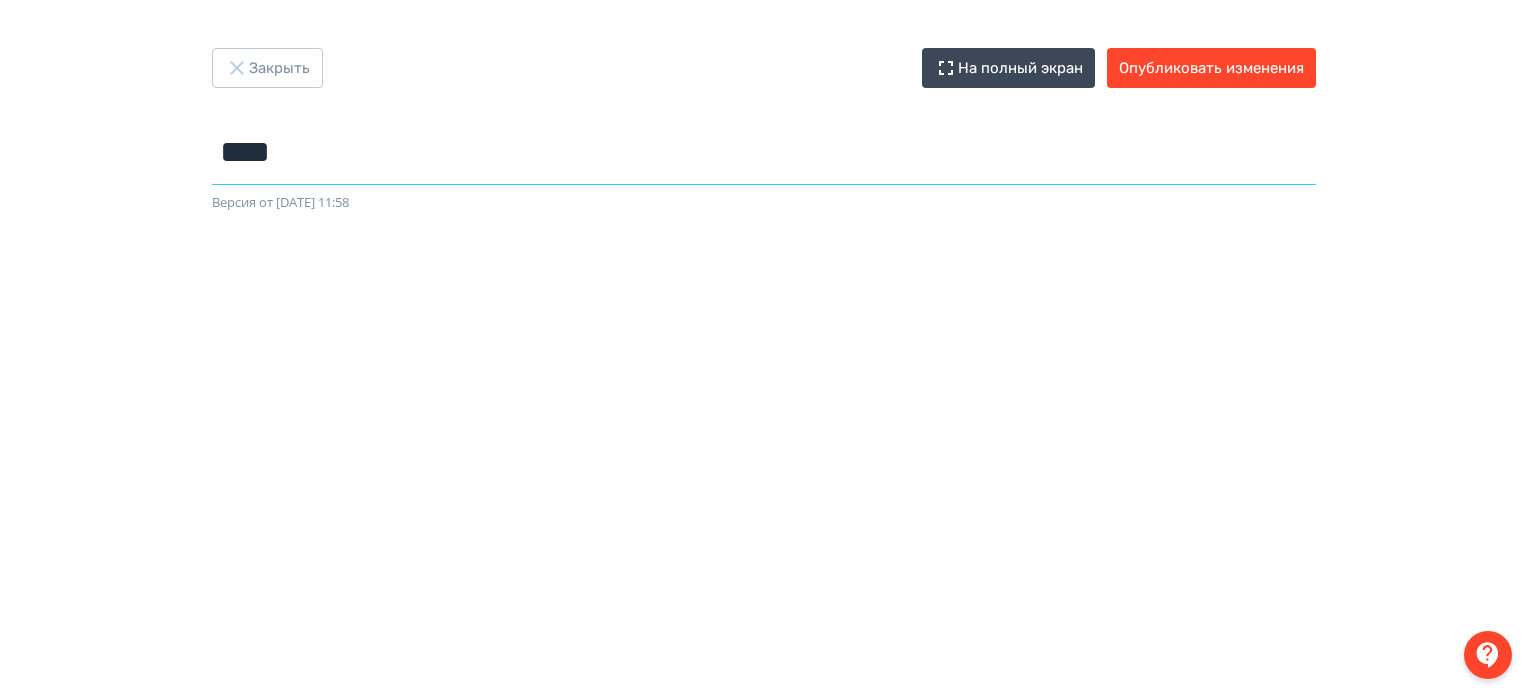 click on "****" at bounding box center (764, 152) 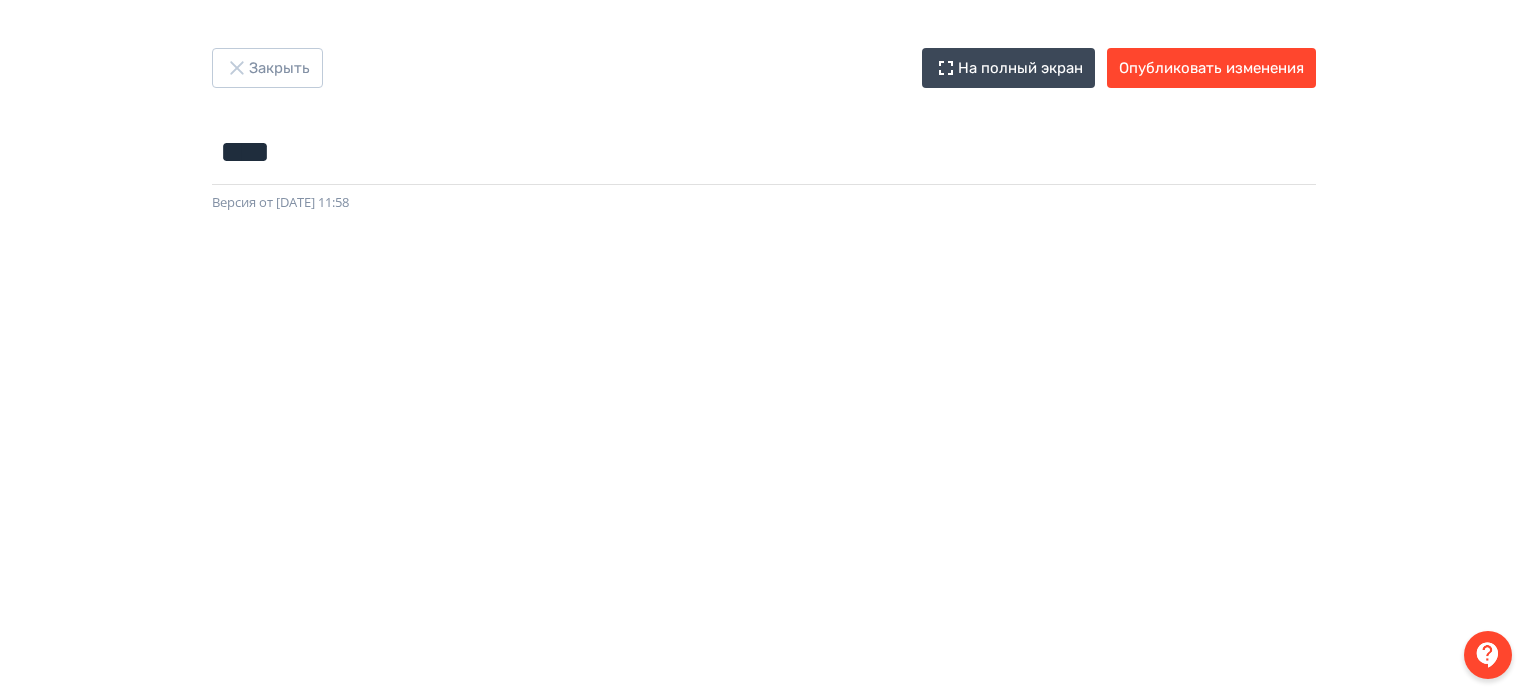 click on "Версия от [DATE] 11:58" at bounding box center (764, 203) 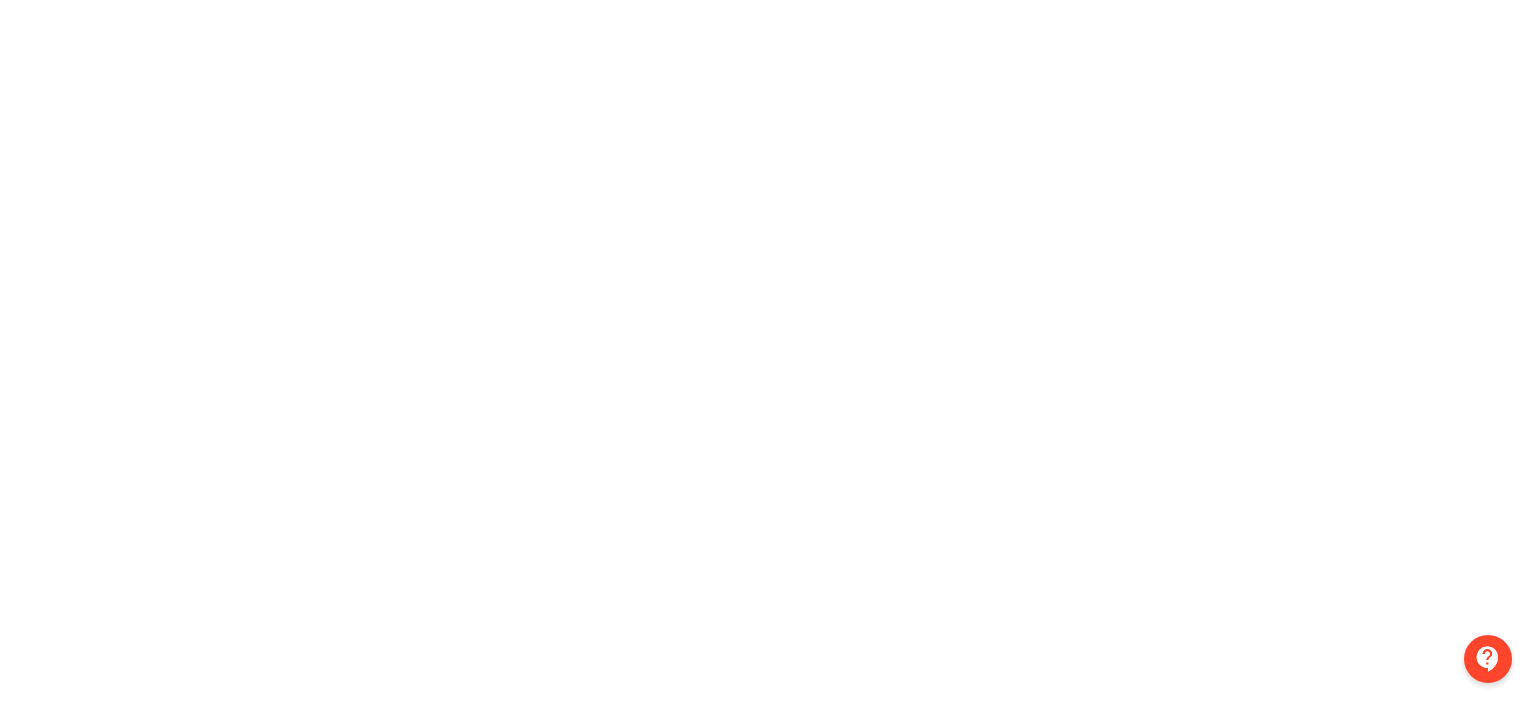 scroll, scrollTop: 0, scrollLeft: 0, axis: both 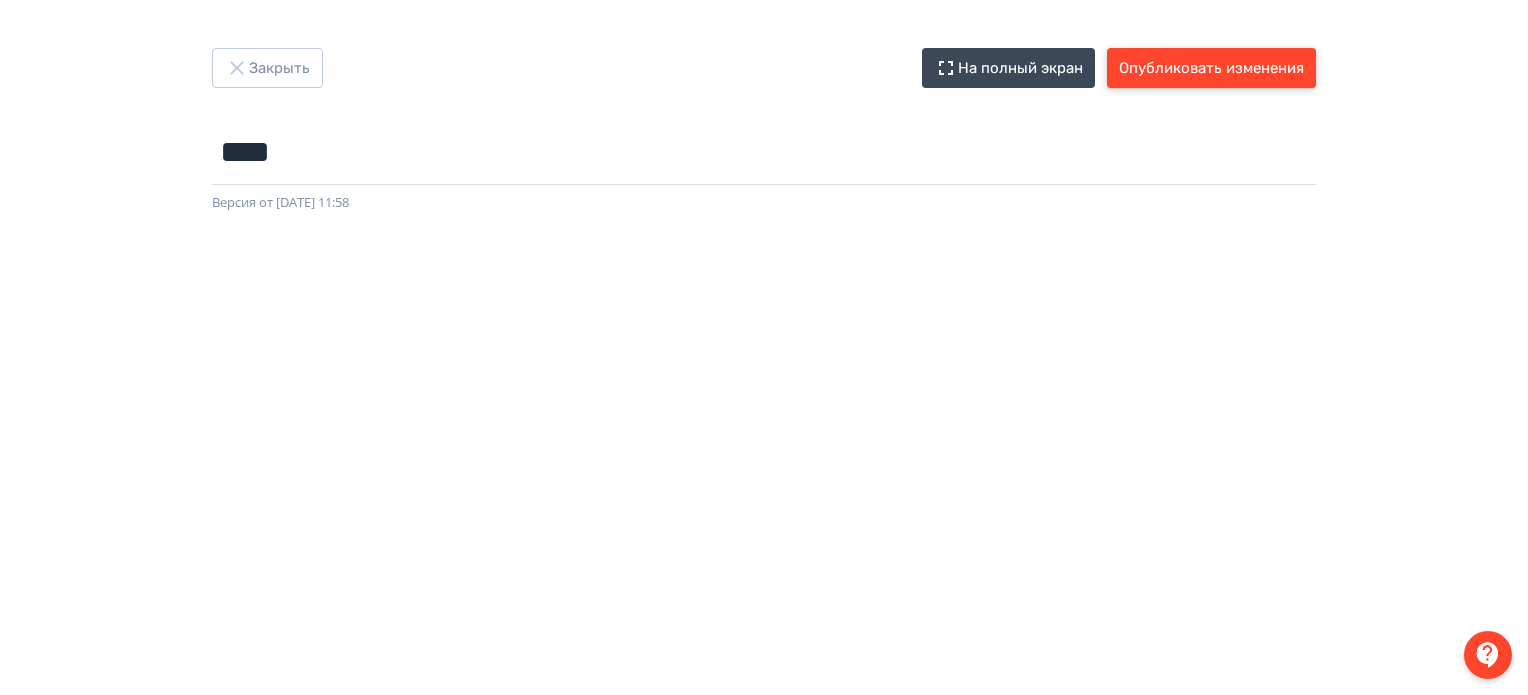 click on "Опубликовать изменения" at bounding box center [1211, 68] 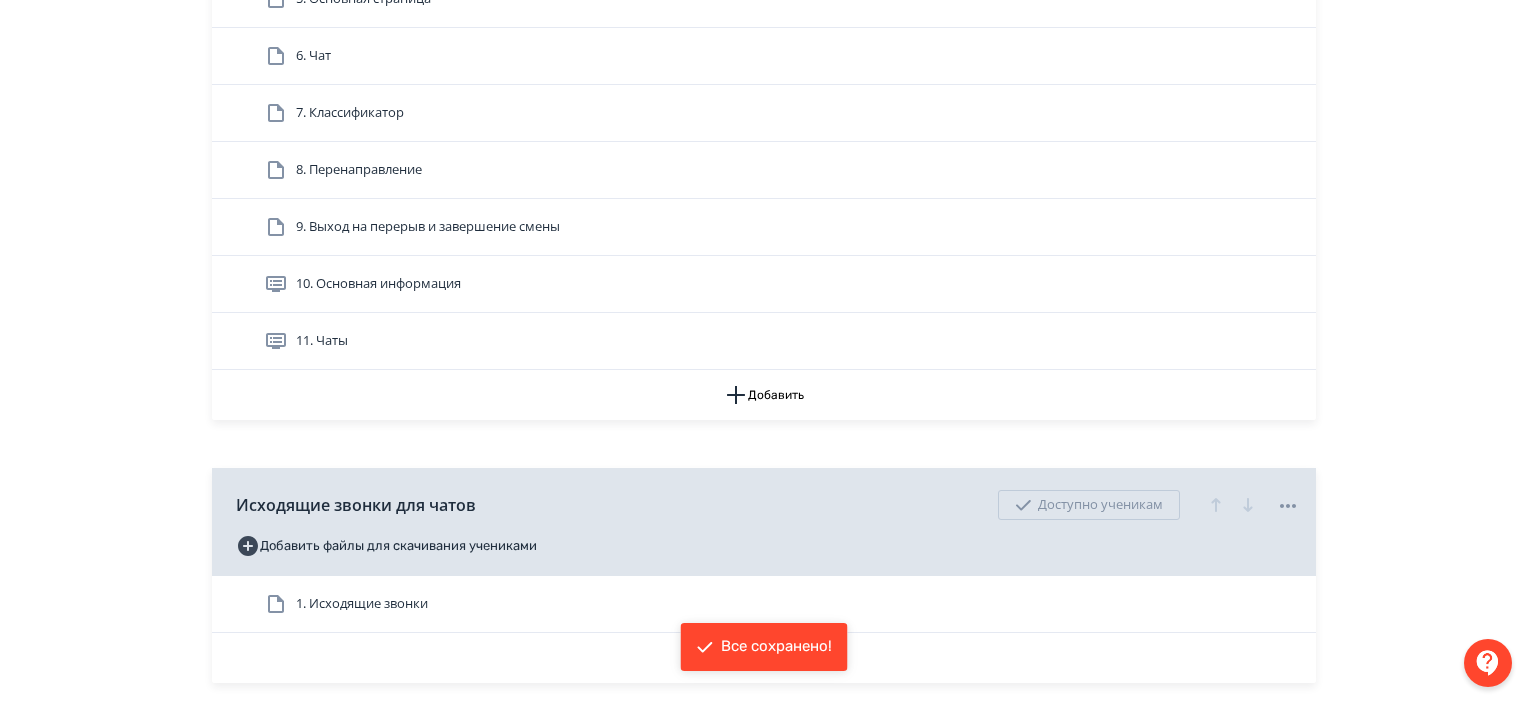 scroll, scrollTop: 856, scrollLeft: 0, axis: vertical 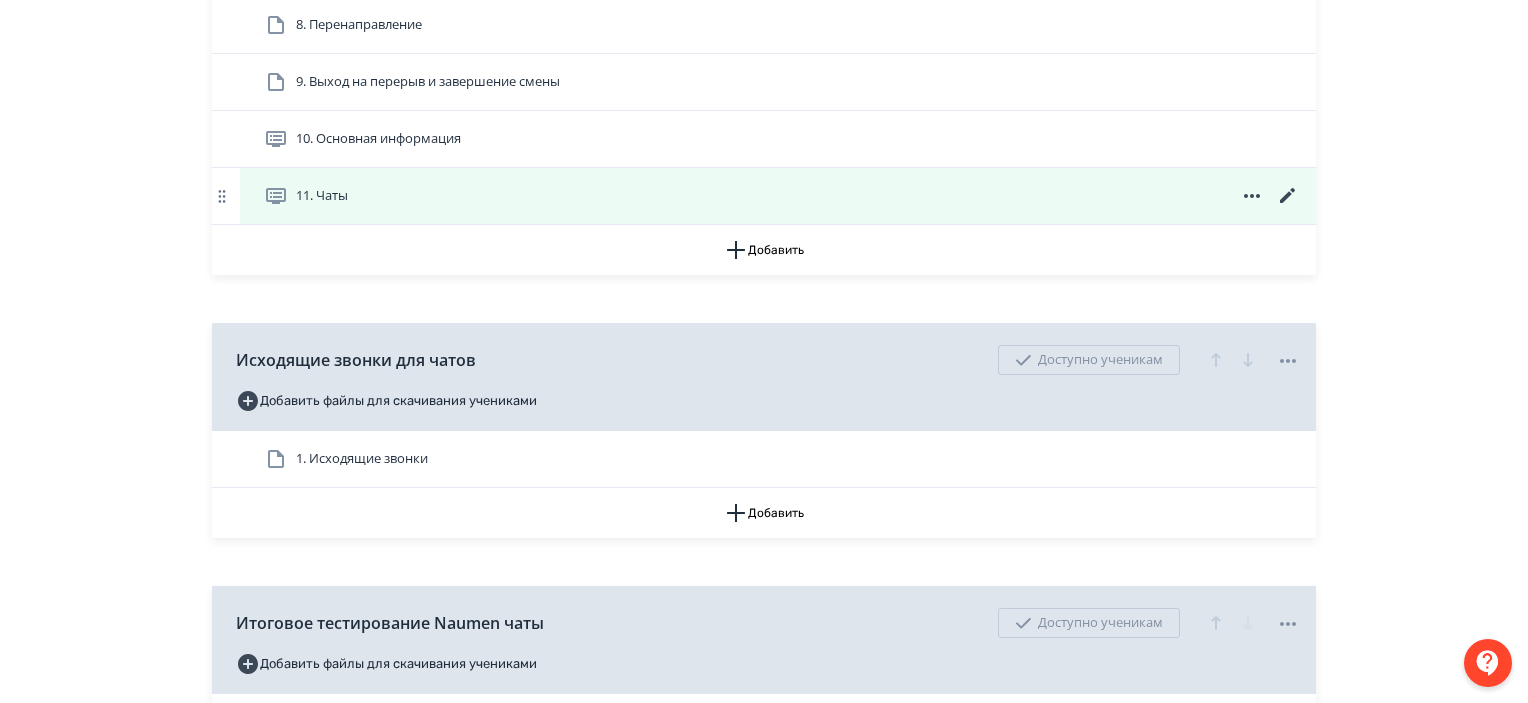 click 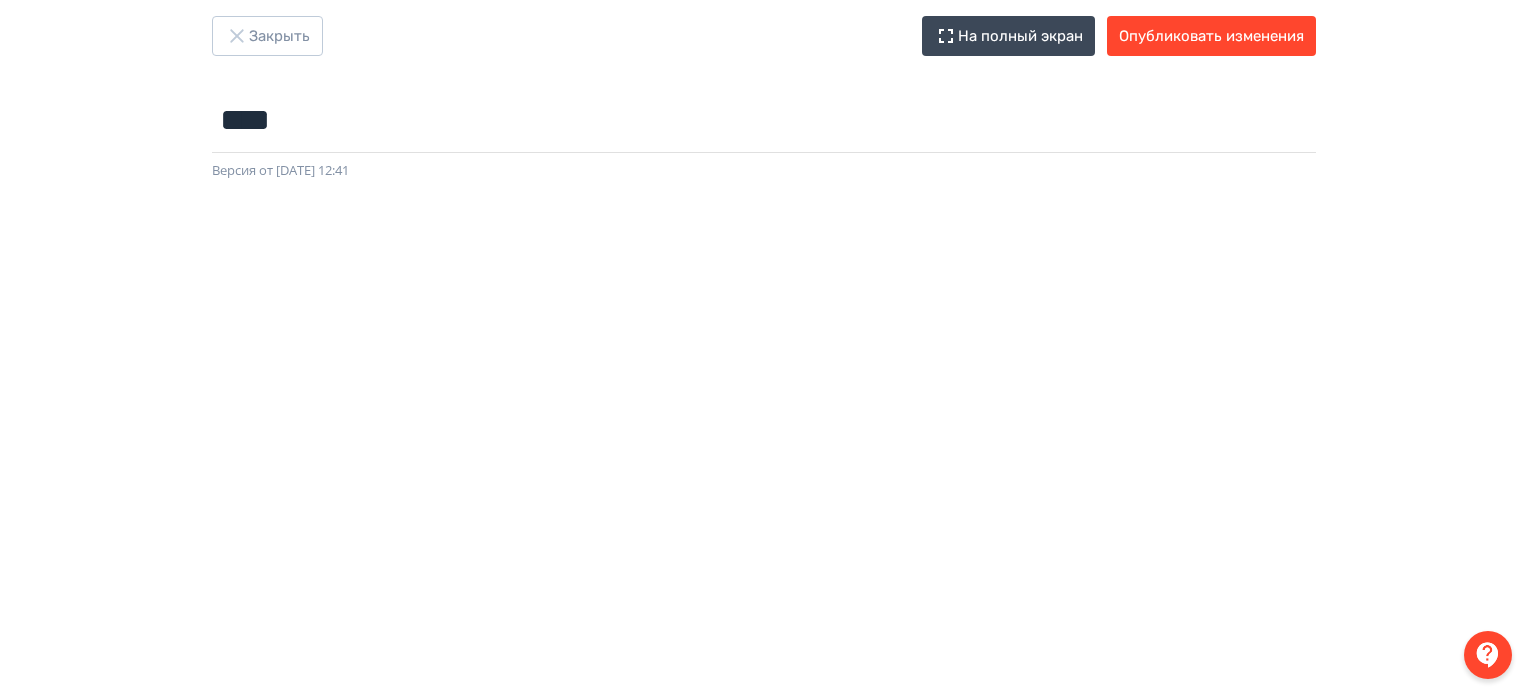 scroll, scrollTop: 0, scrollLeft: 0, axis: both 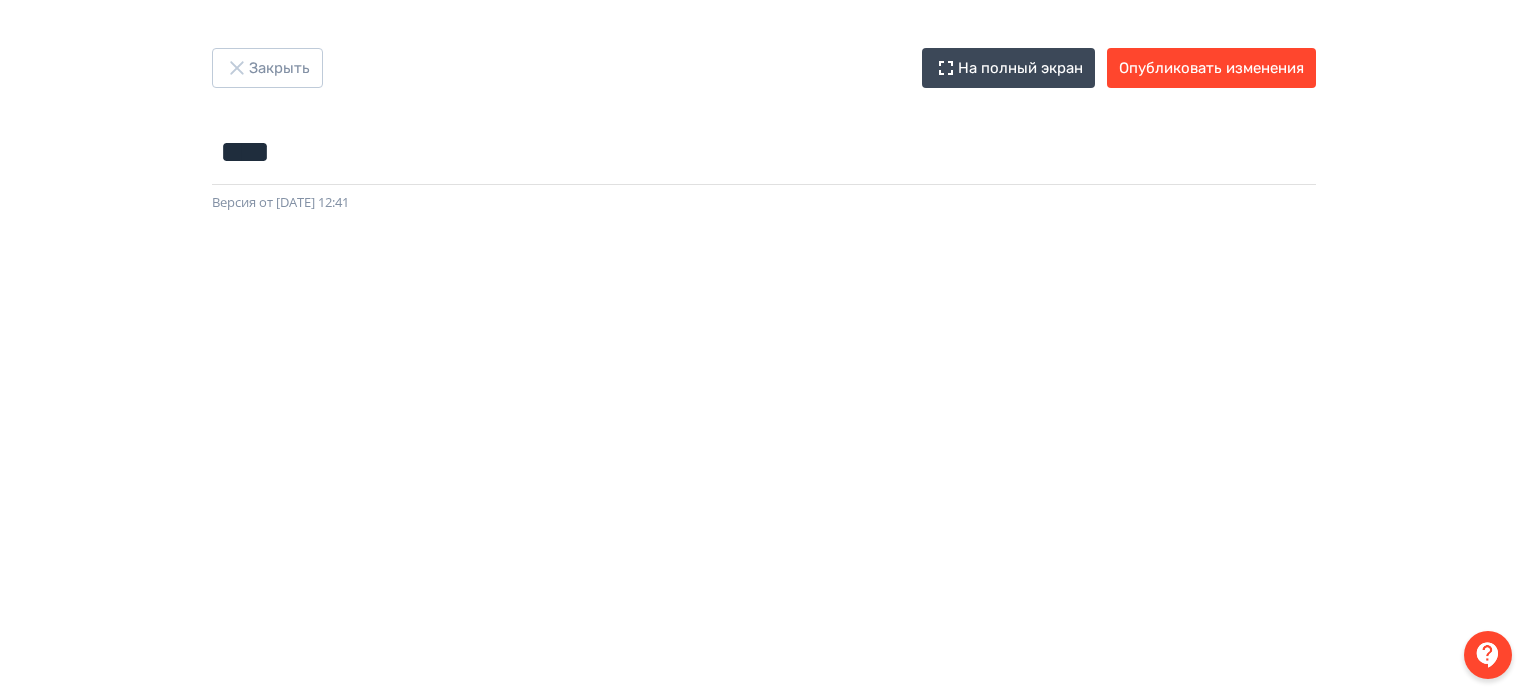 click at bounding box center (764, 663) 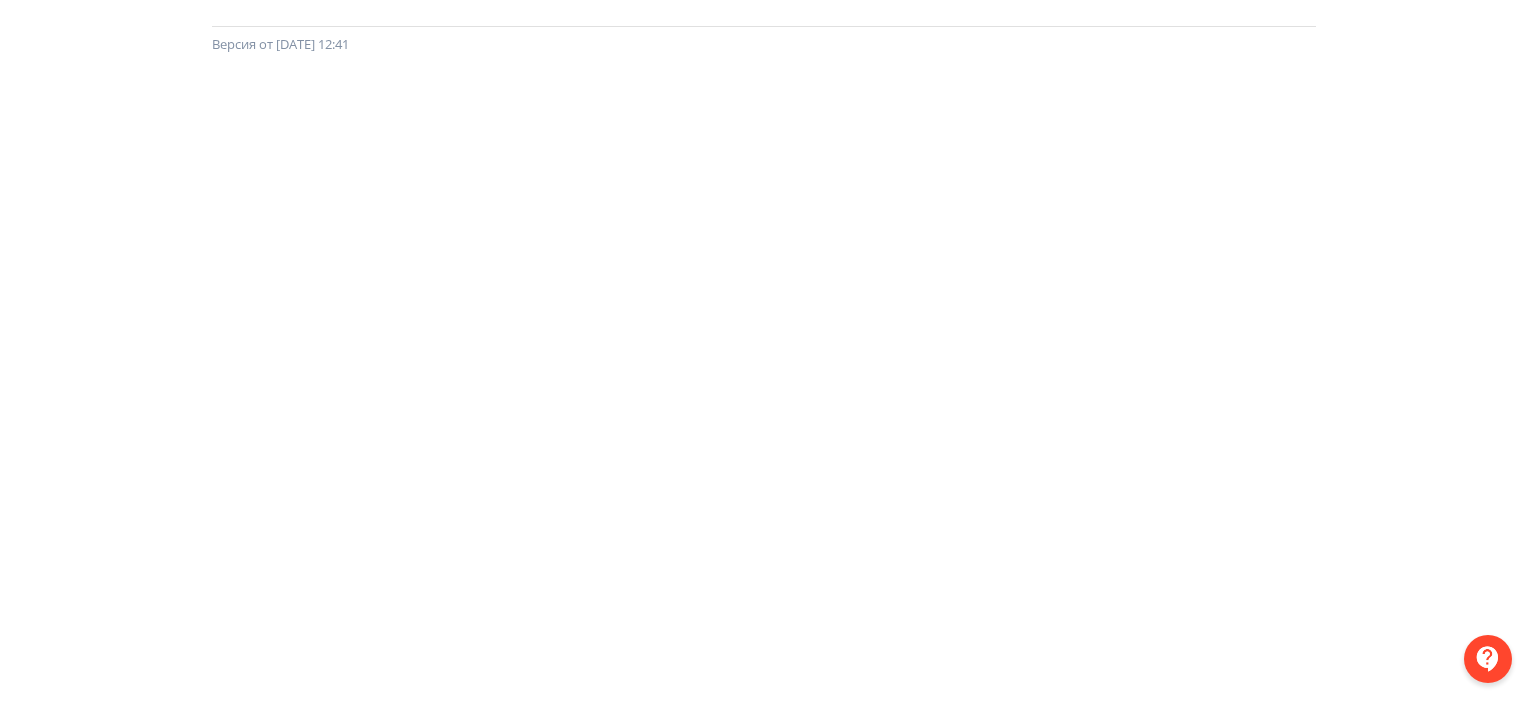 scroll, scrollTop: 0, scrollLeft: 0, axis: both 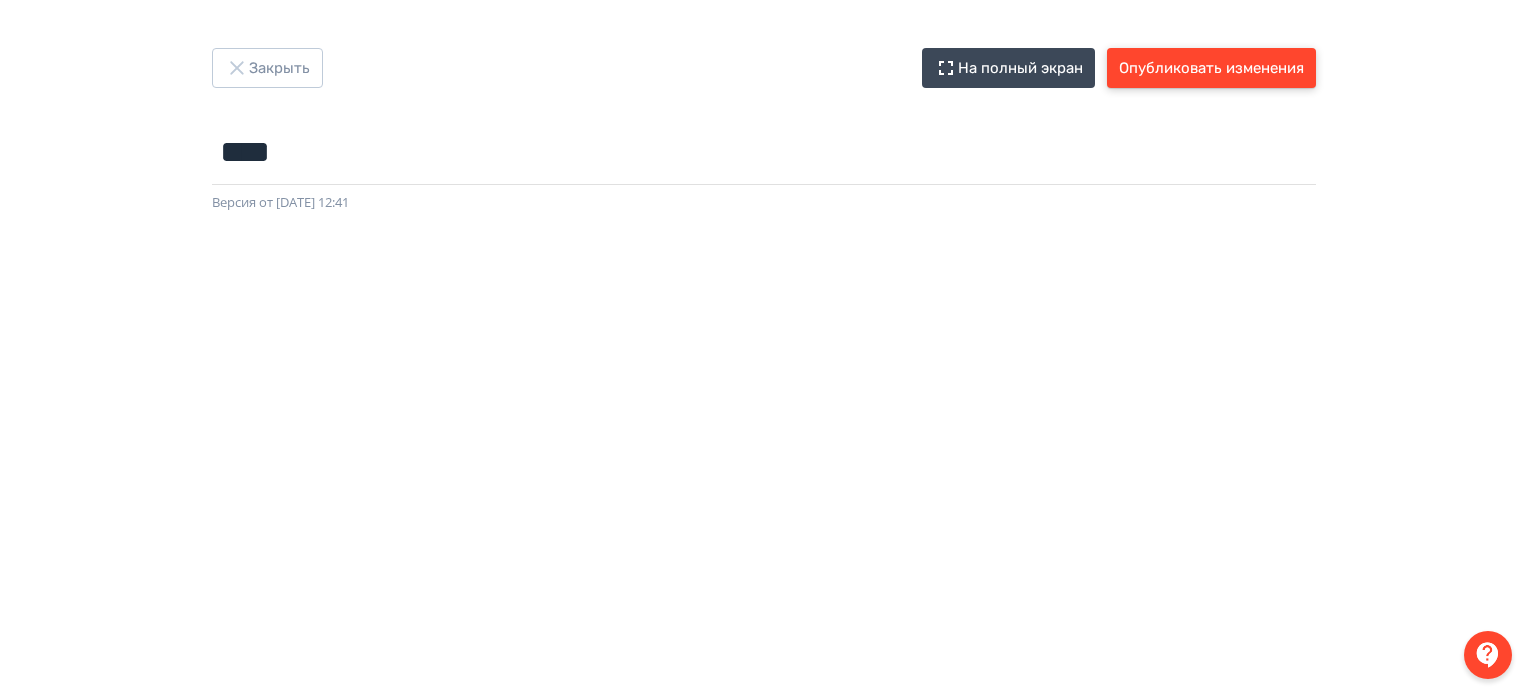 click on "Опубликовать изменения" at bounding box center [1211, 68] 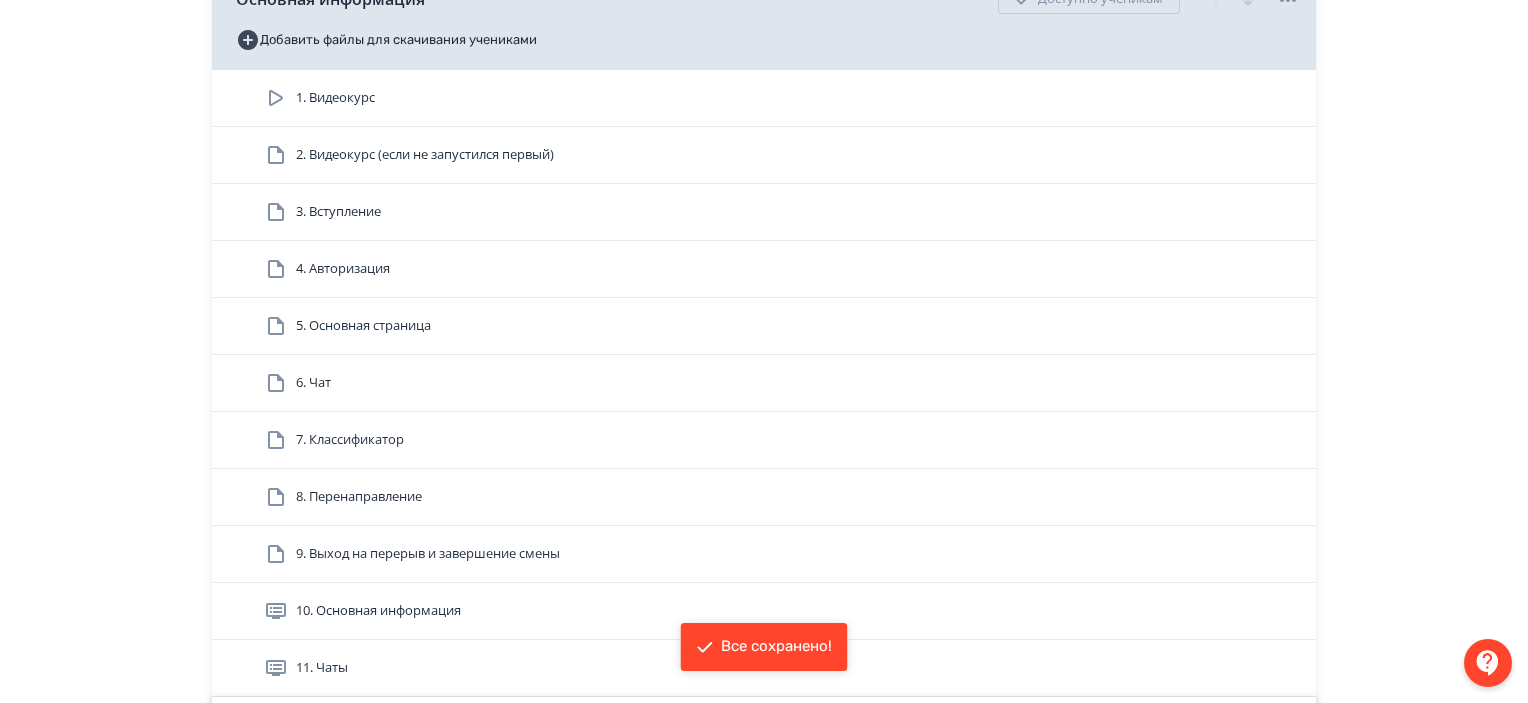 scroll, scrollTop: 600, scrollLeft: 0, axis: vertical 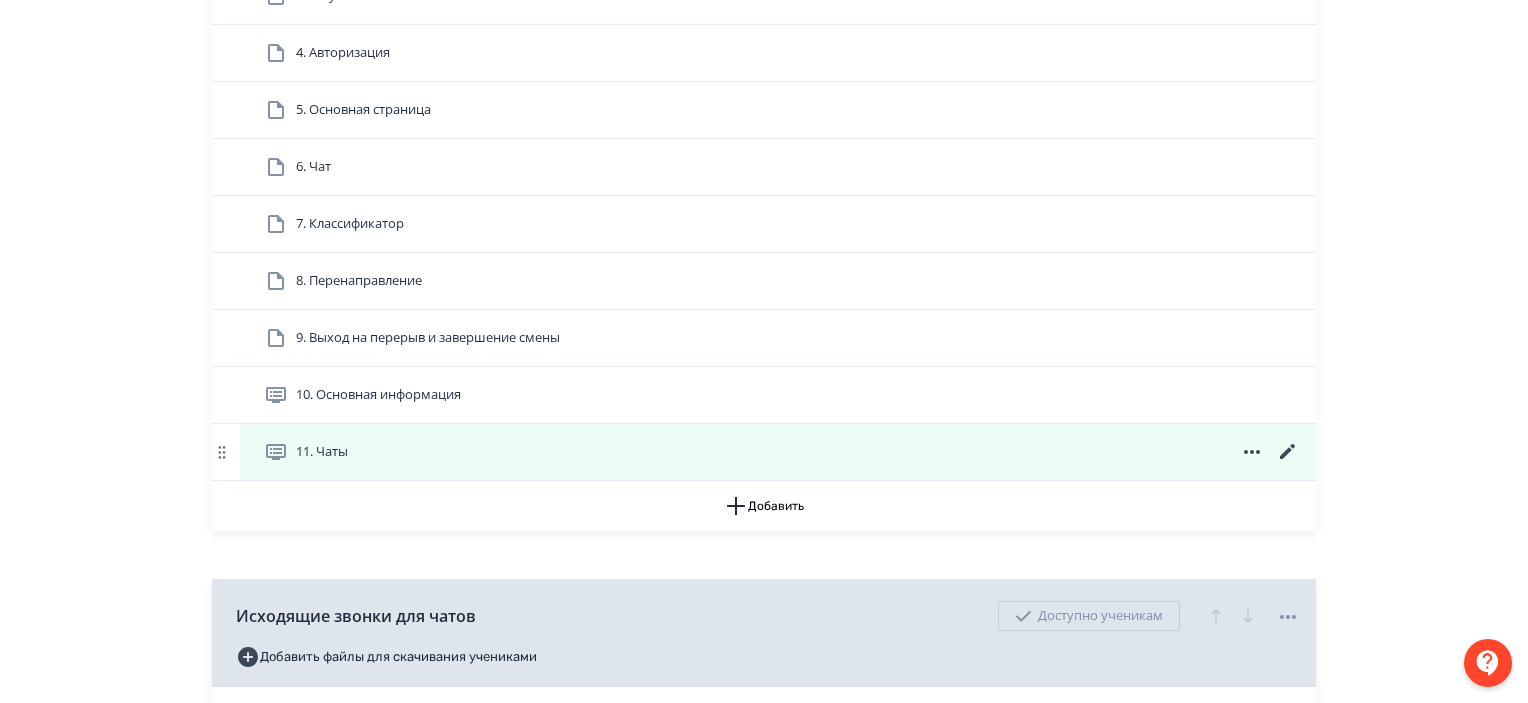 click 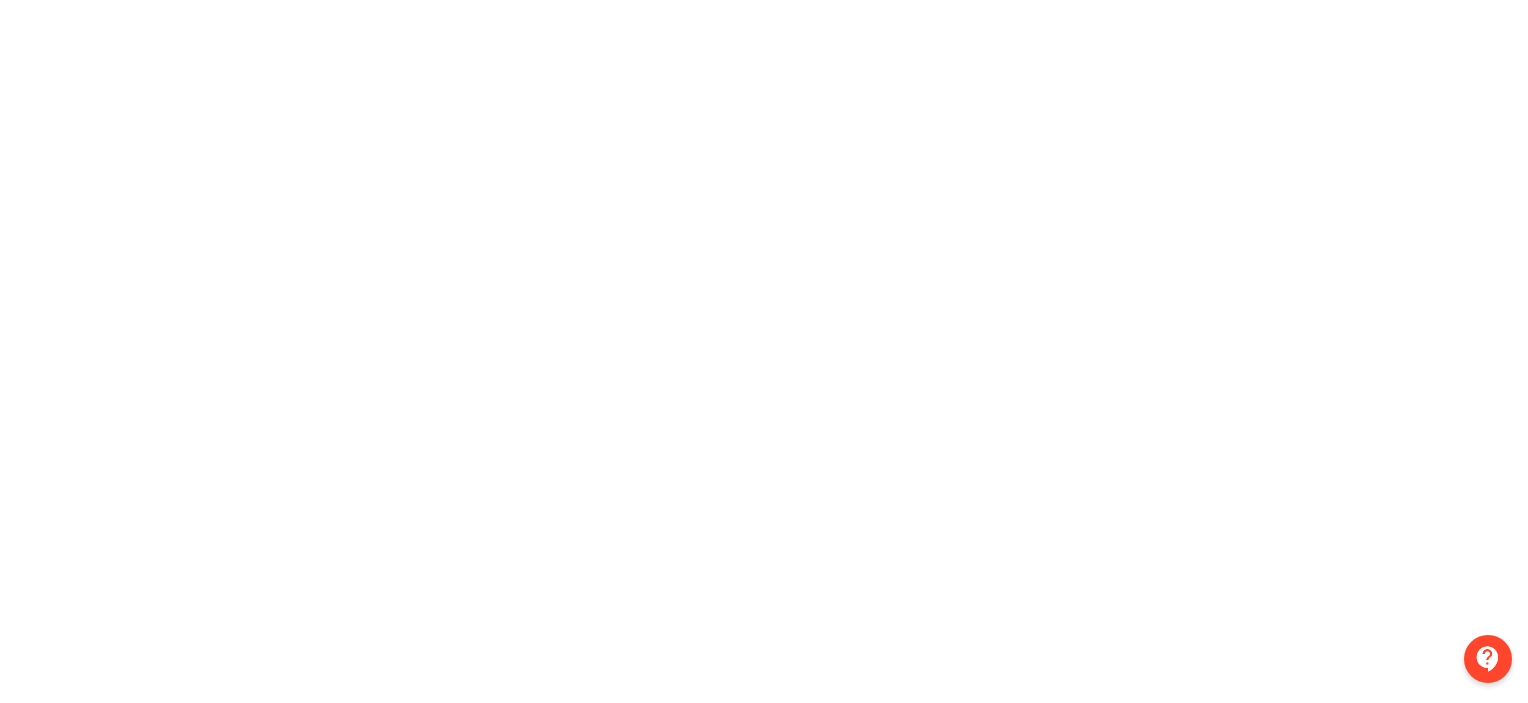 scroll, scrollTop: 0, scrollLeft: 0, axis: both 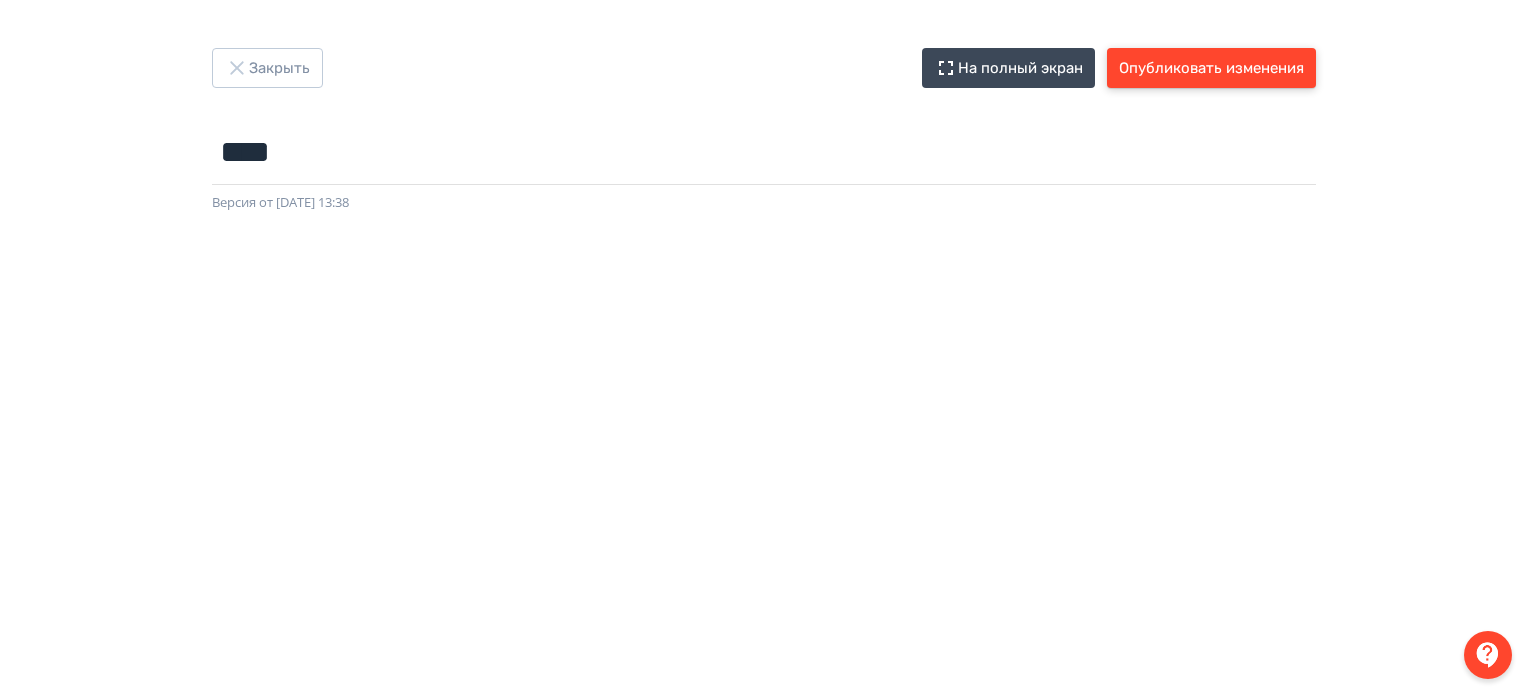 click on "Опубликовать изменения" at bounding box center [1211, 68] 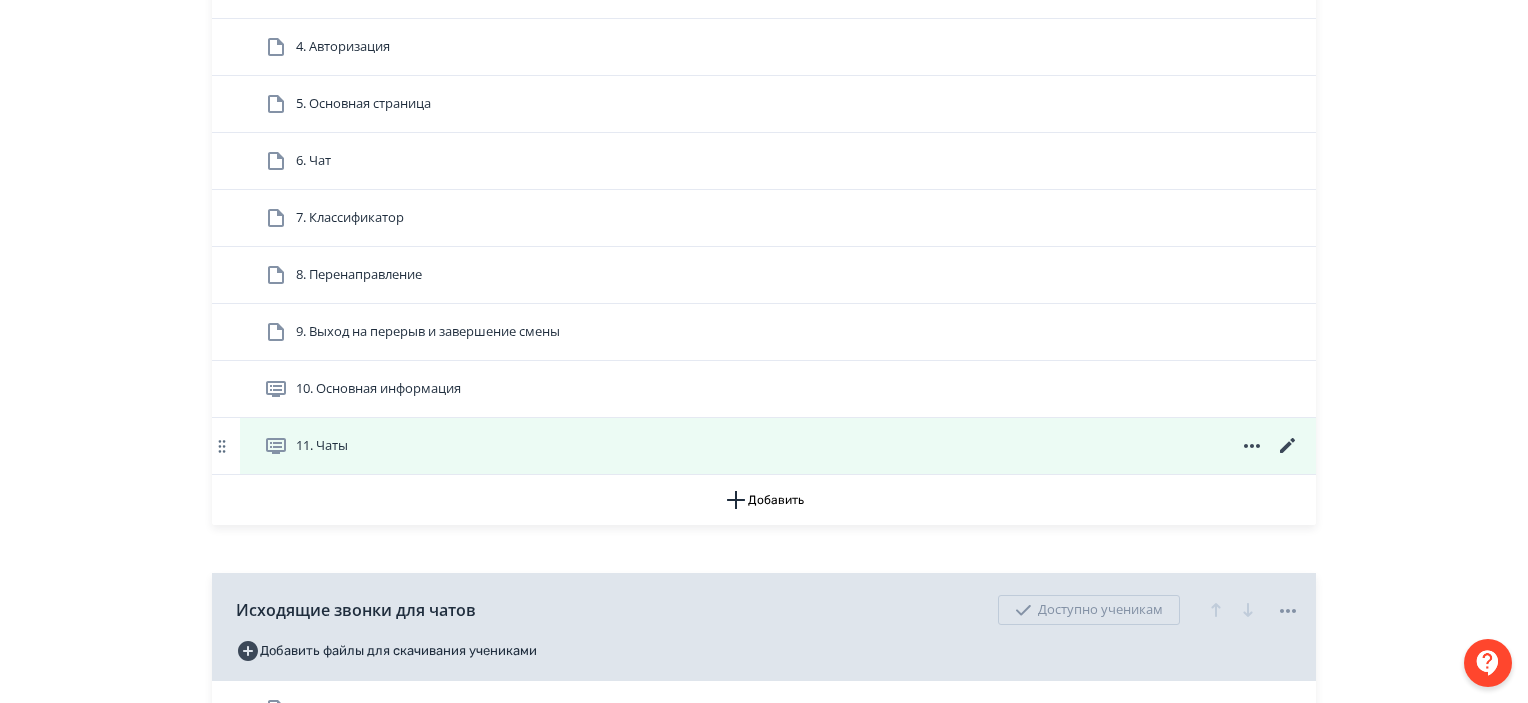 scroll, scrollTop: 800, scrollLeft: 0, axis: vertical 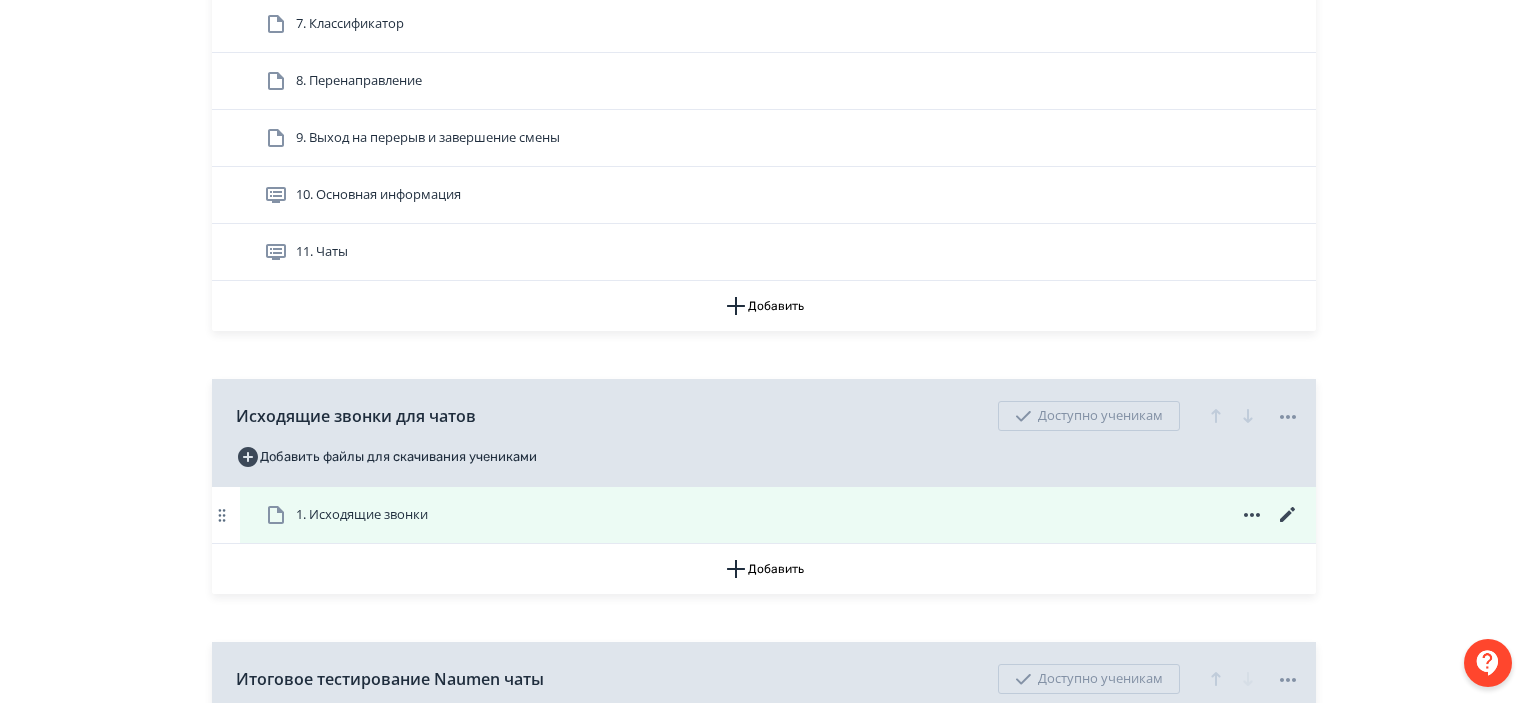 click 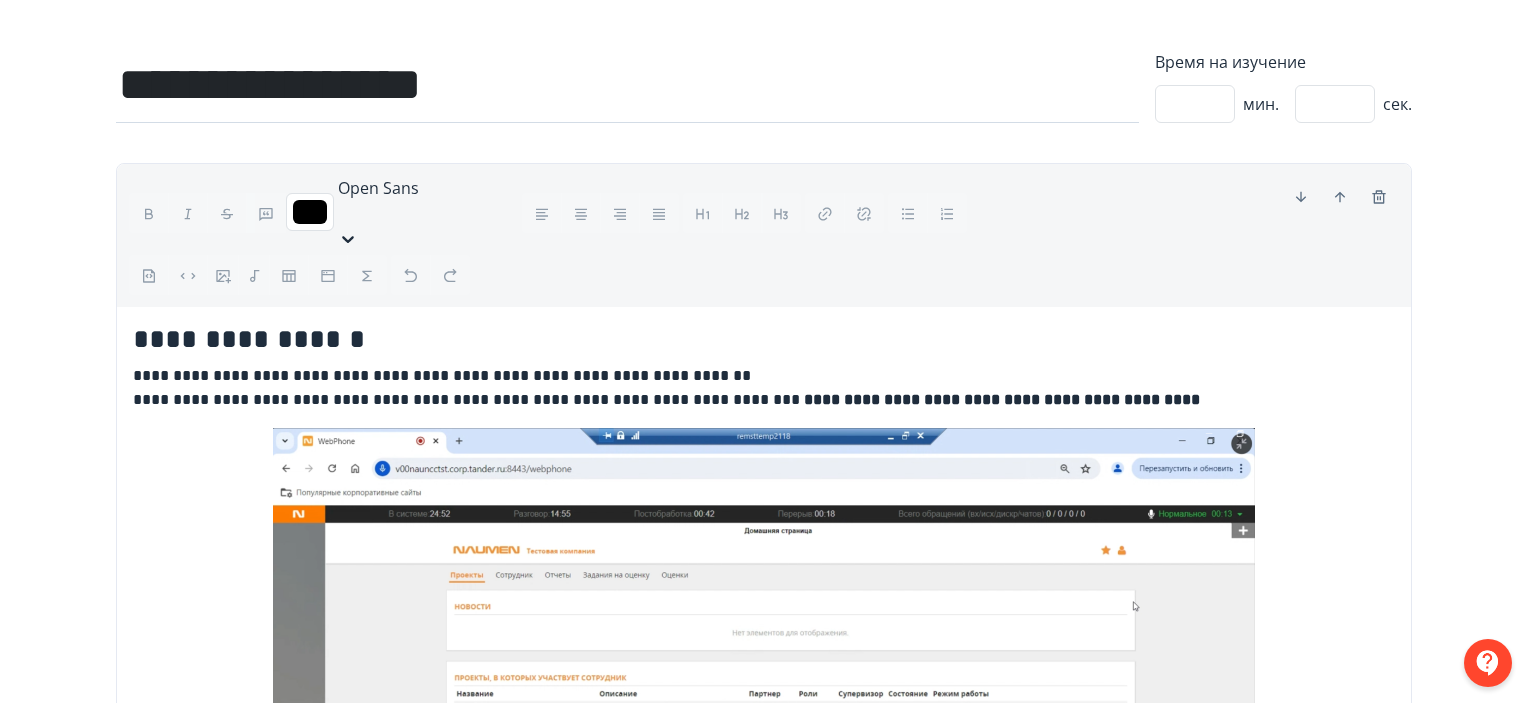 scroll, scrollTop: 0, scrollLeft: 0, axis: both 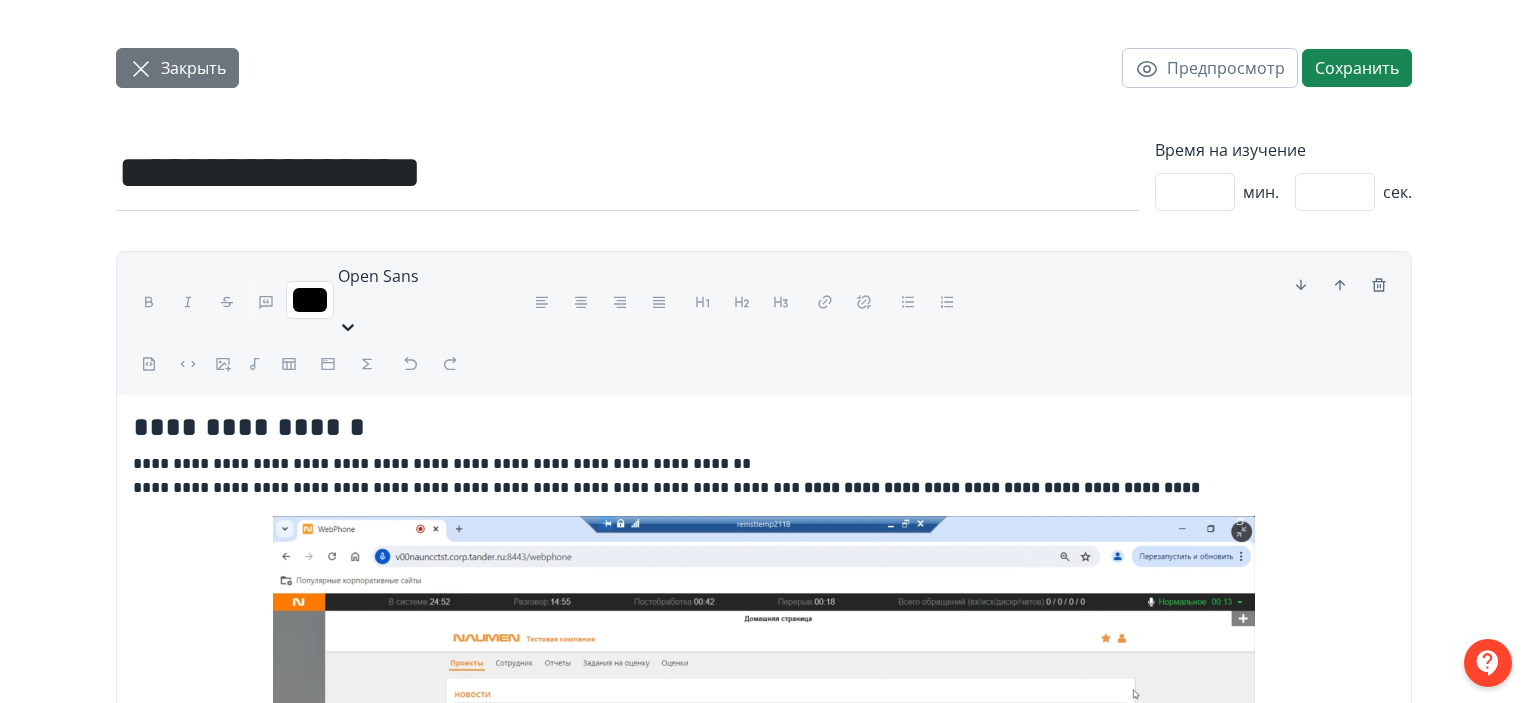 click on "Закрыть" at bounding box center (193, 68) 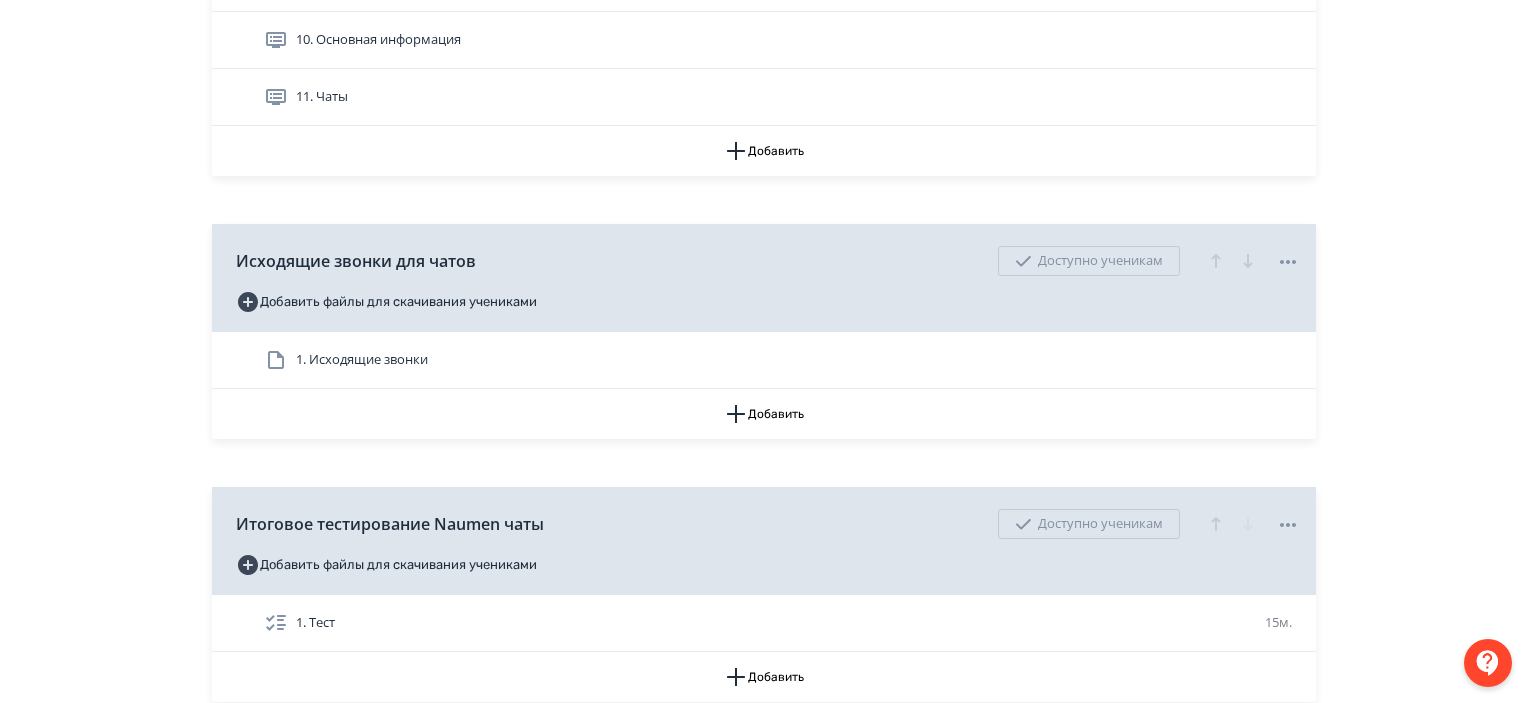 scroll, scrollTop: 1000, scrollLeft: 0, axis: vertical 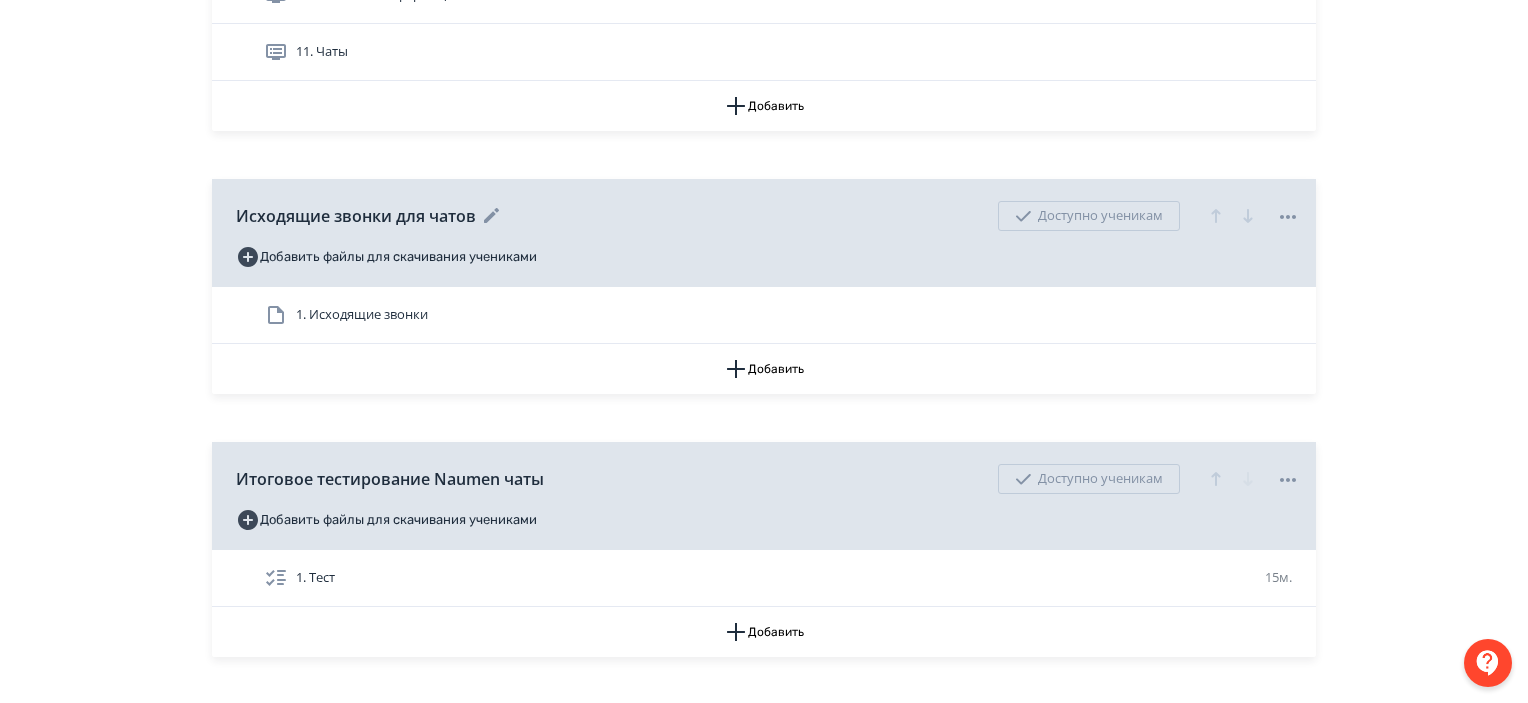 click 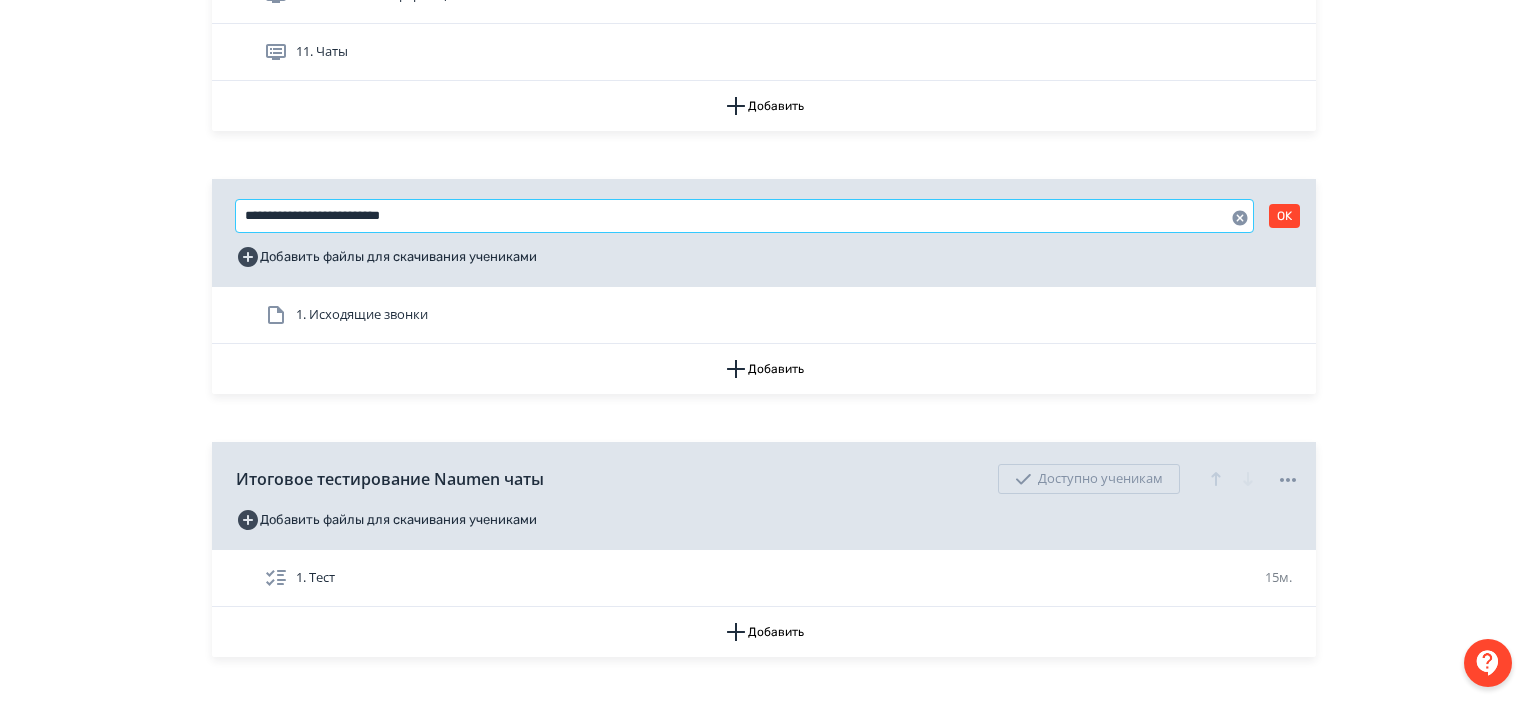 drag, startPoint x: 468, startPoint y: 219, endPoint x: 364, endPoint y: 209, distance: 104.47966 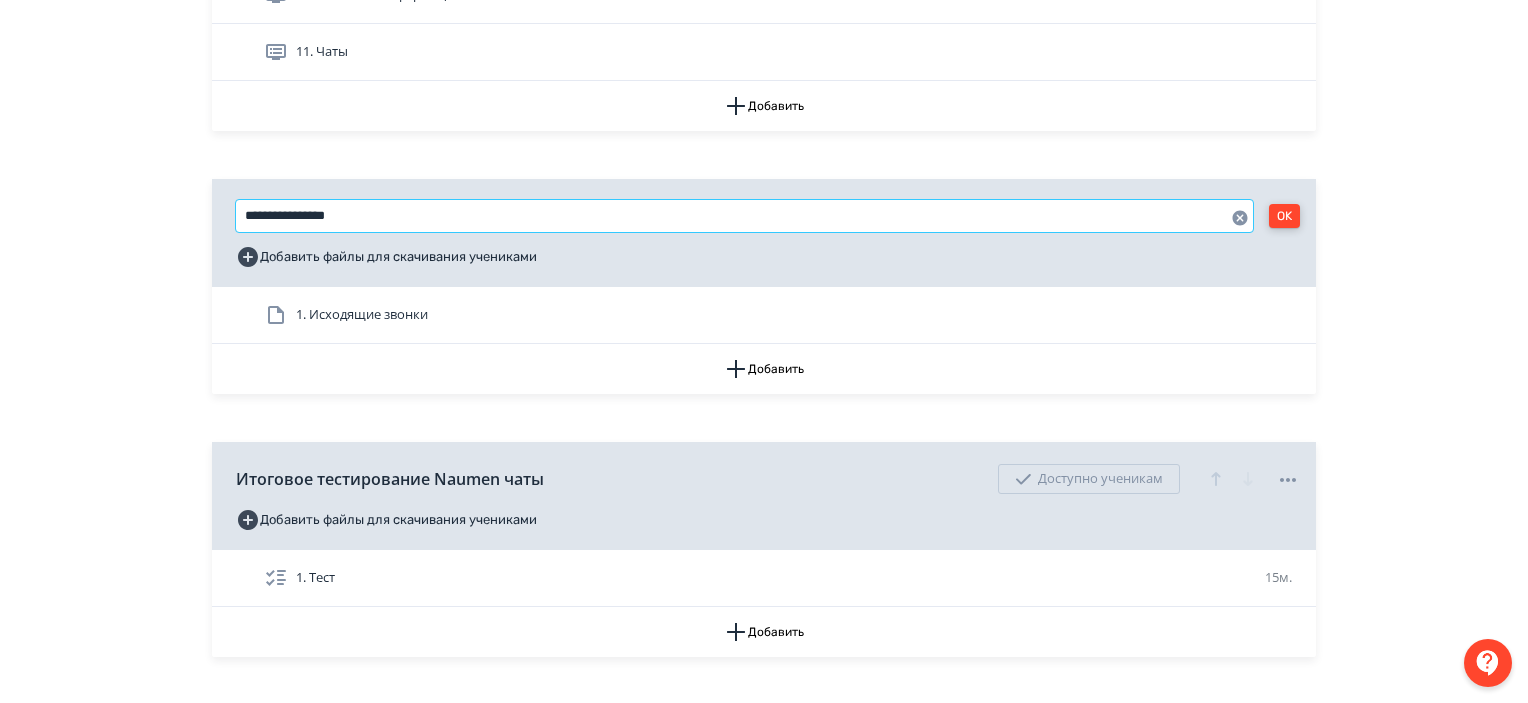 type on "**********" 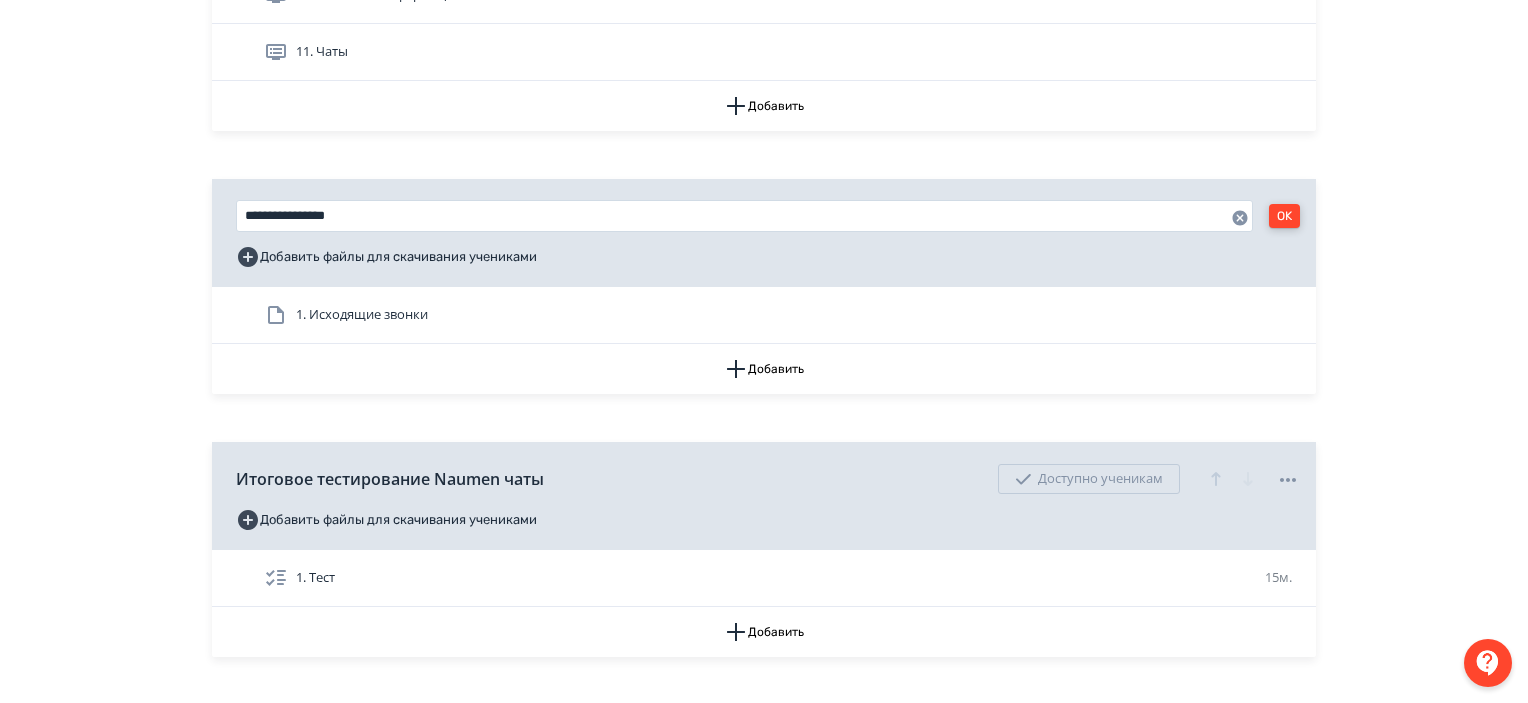 click on "OK" at bounding box center (1284, 216) 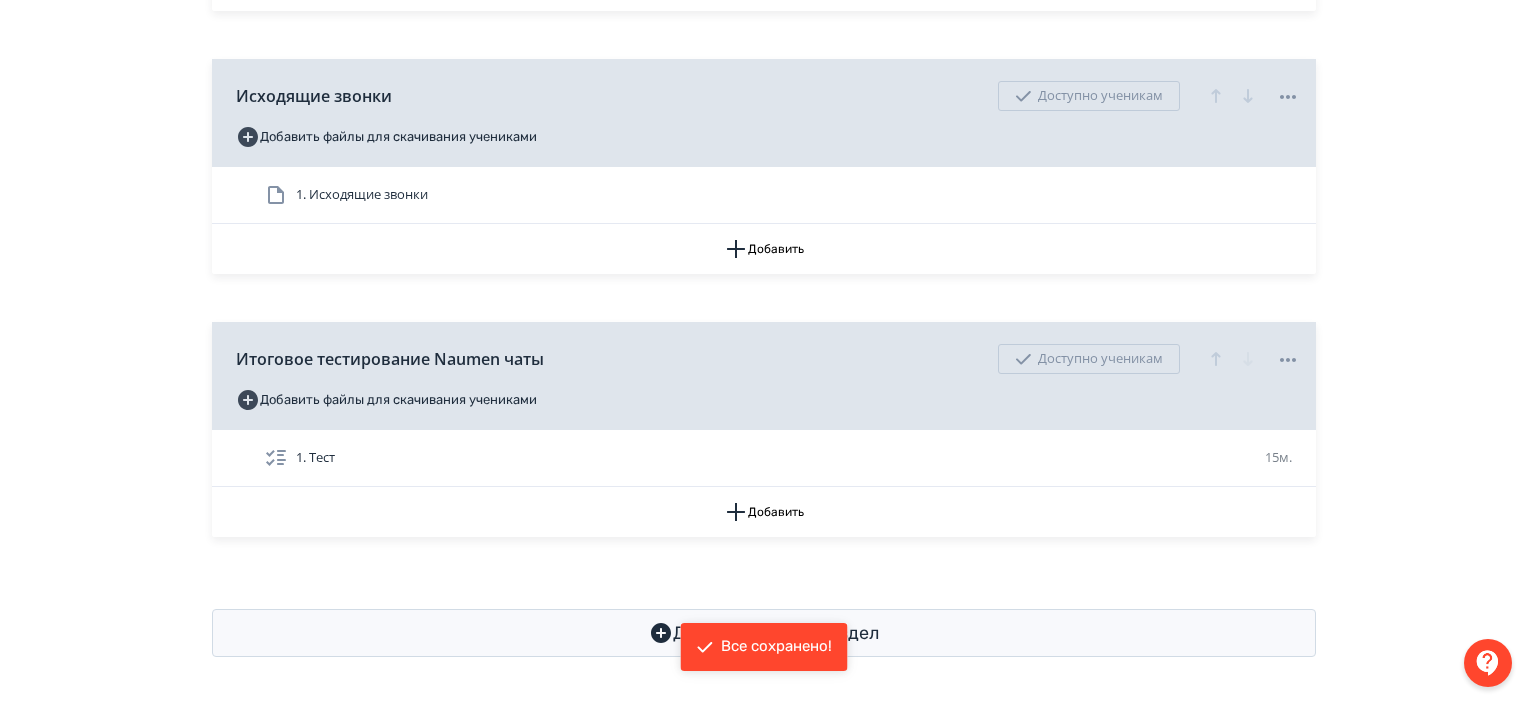 scroll, scrollTop: 1120, scrollLeft: 0, axis: vertical 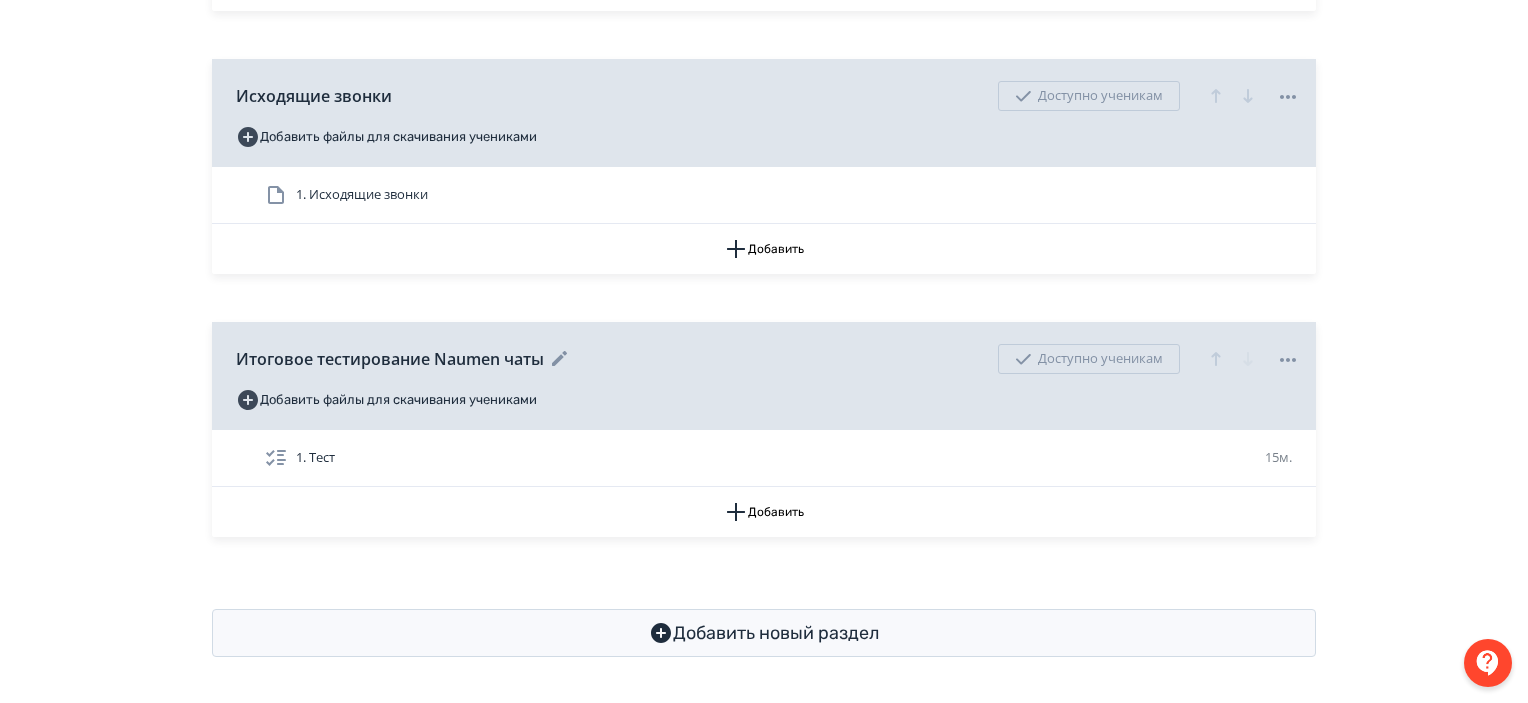 click 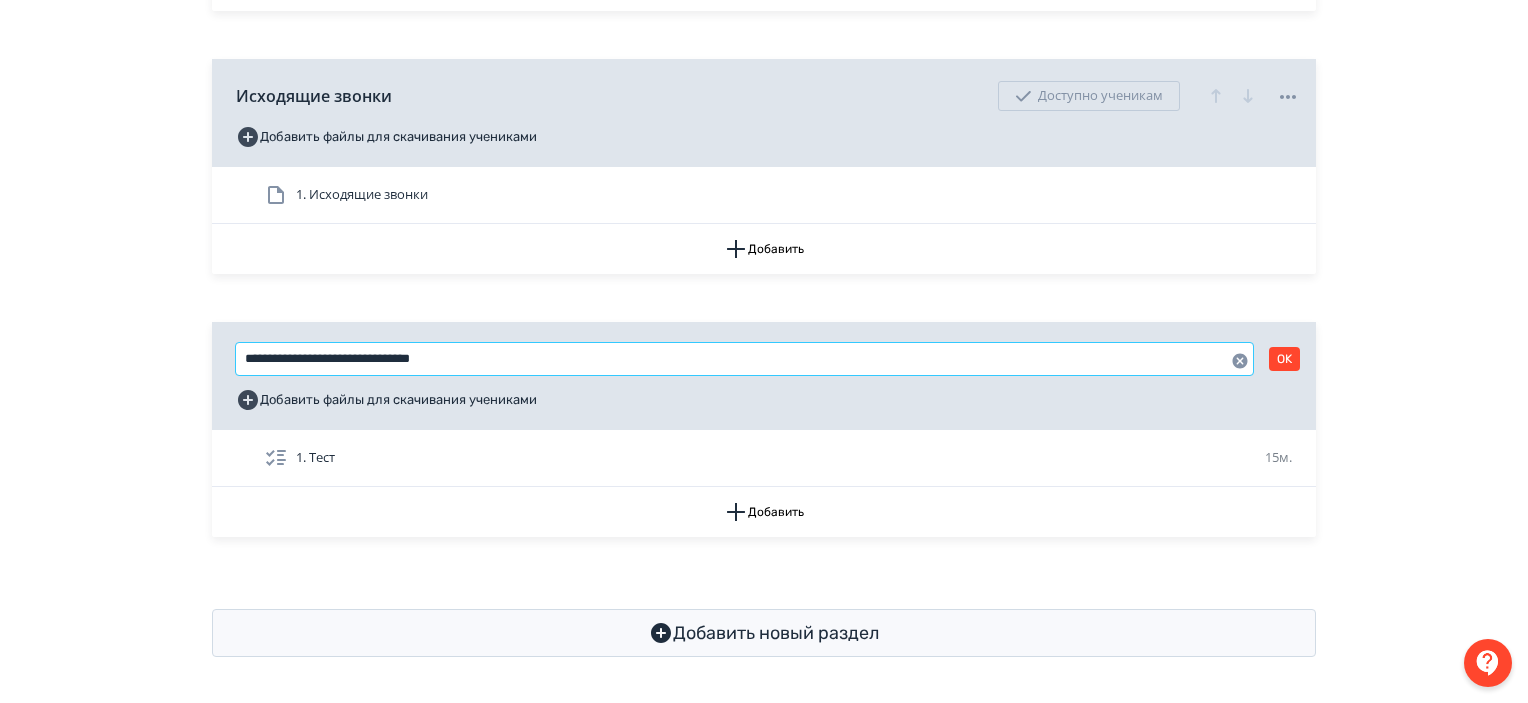drag, startPoint x: 502, startPoint y: 355, endPoint x: 218, endPoint y: 382, distance: 285.28058 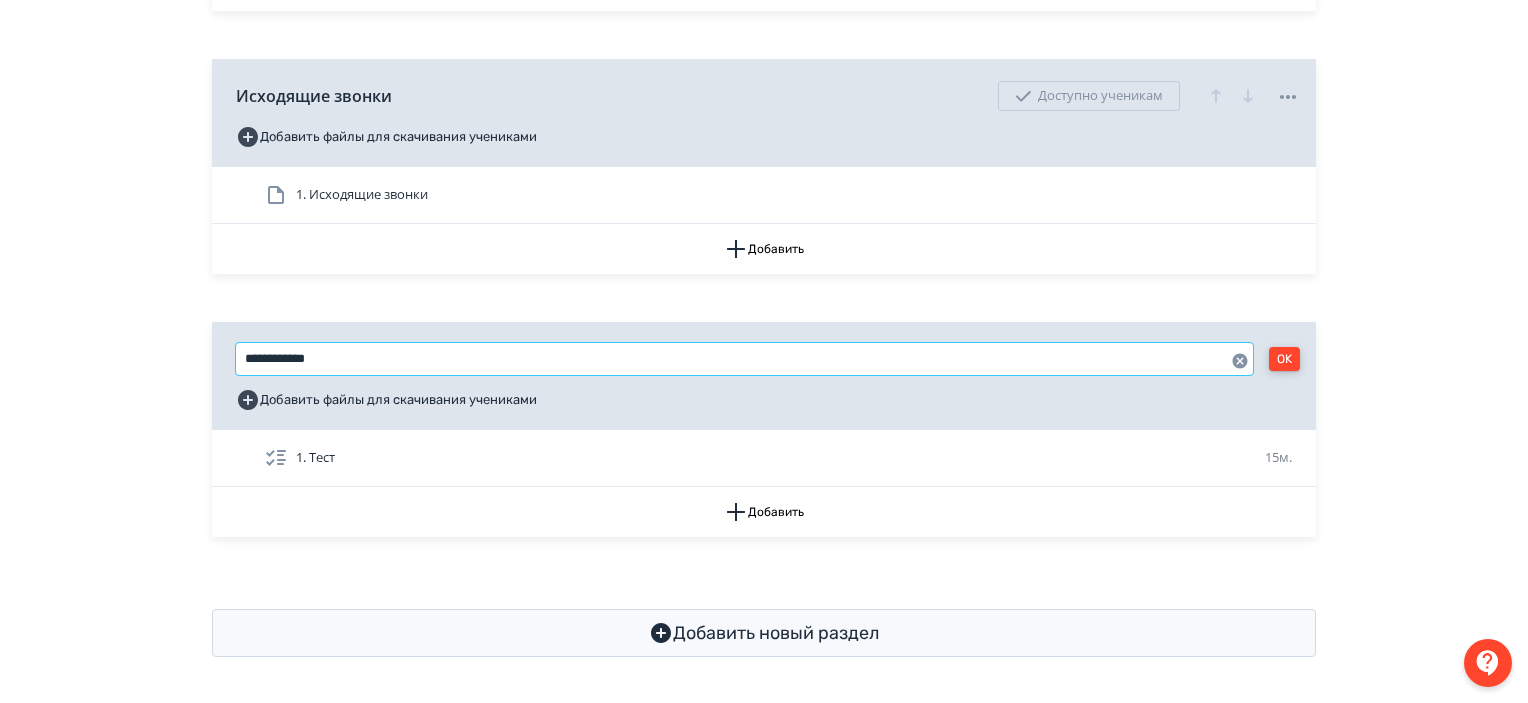 type on "**********" 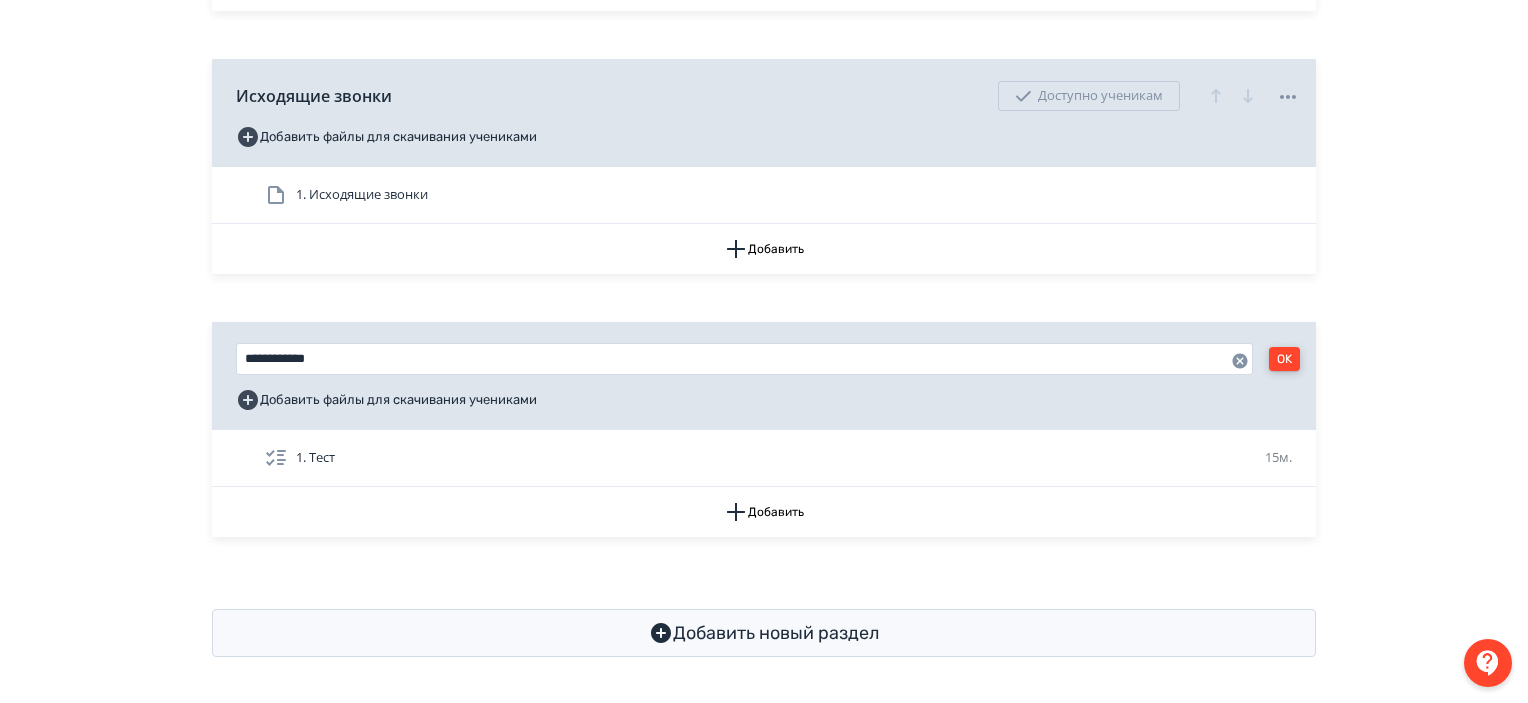 click on "OK" at bounding box center (1284, 359) 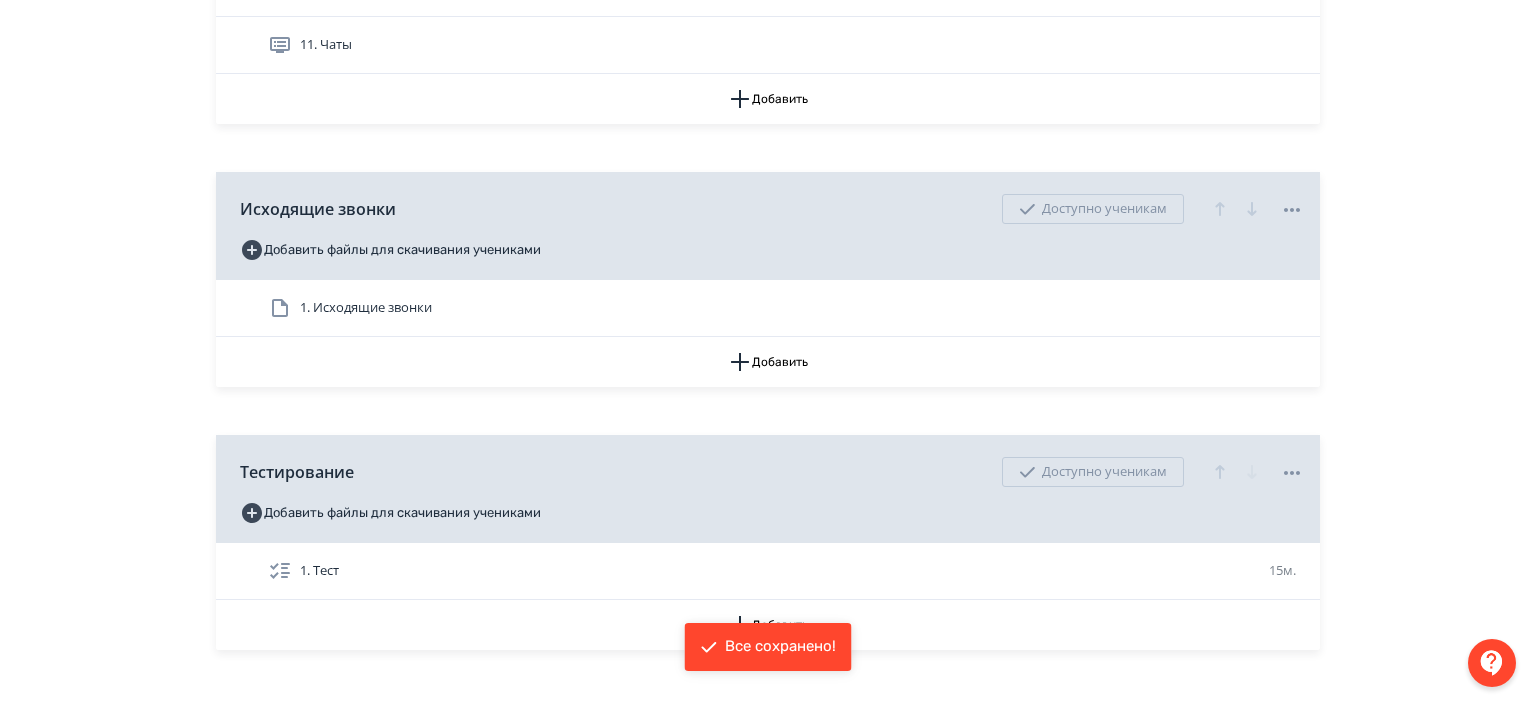 scroll, scrollTop: 920, scrollLeft: 0, axis: vertical 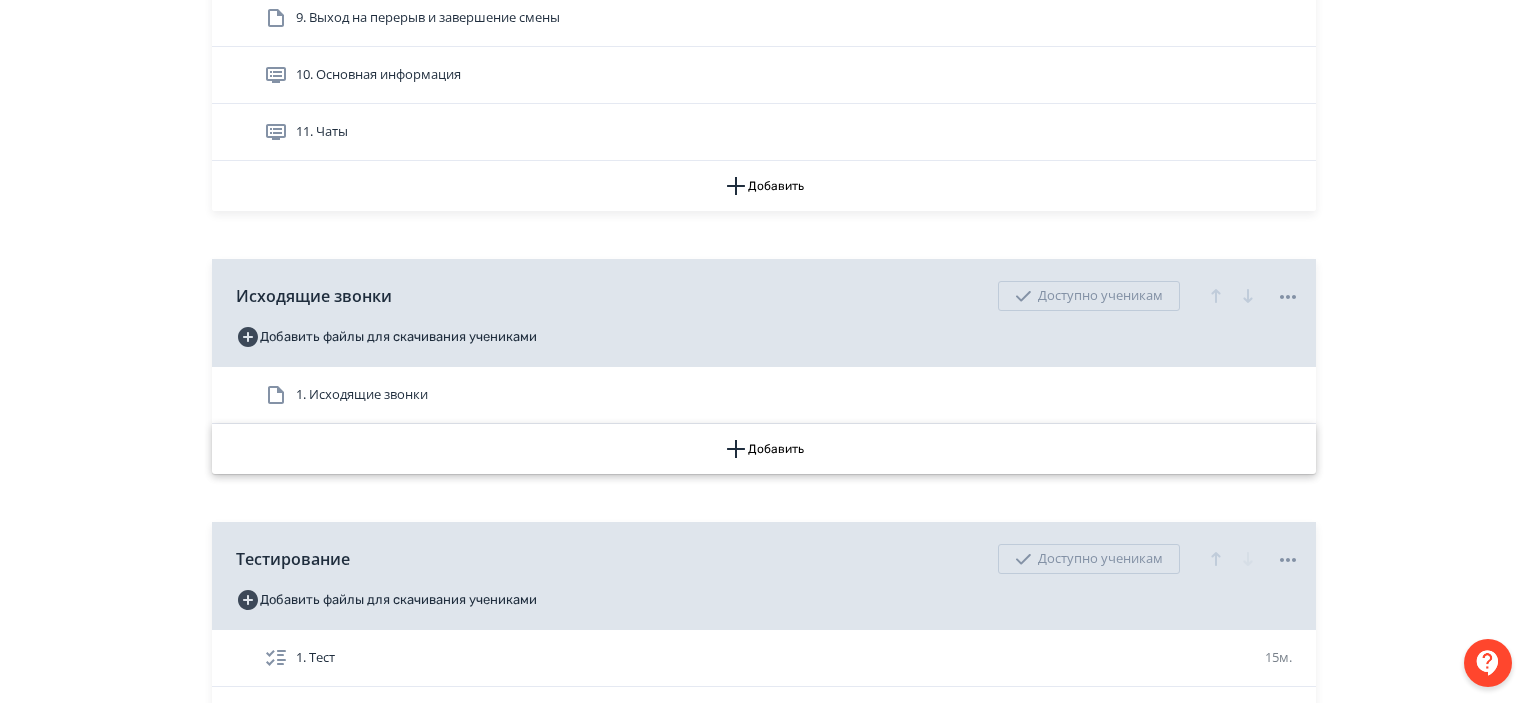 click on "Добавить" at bounding box center (764, 449) 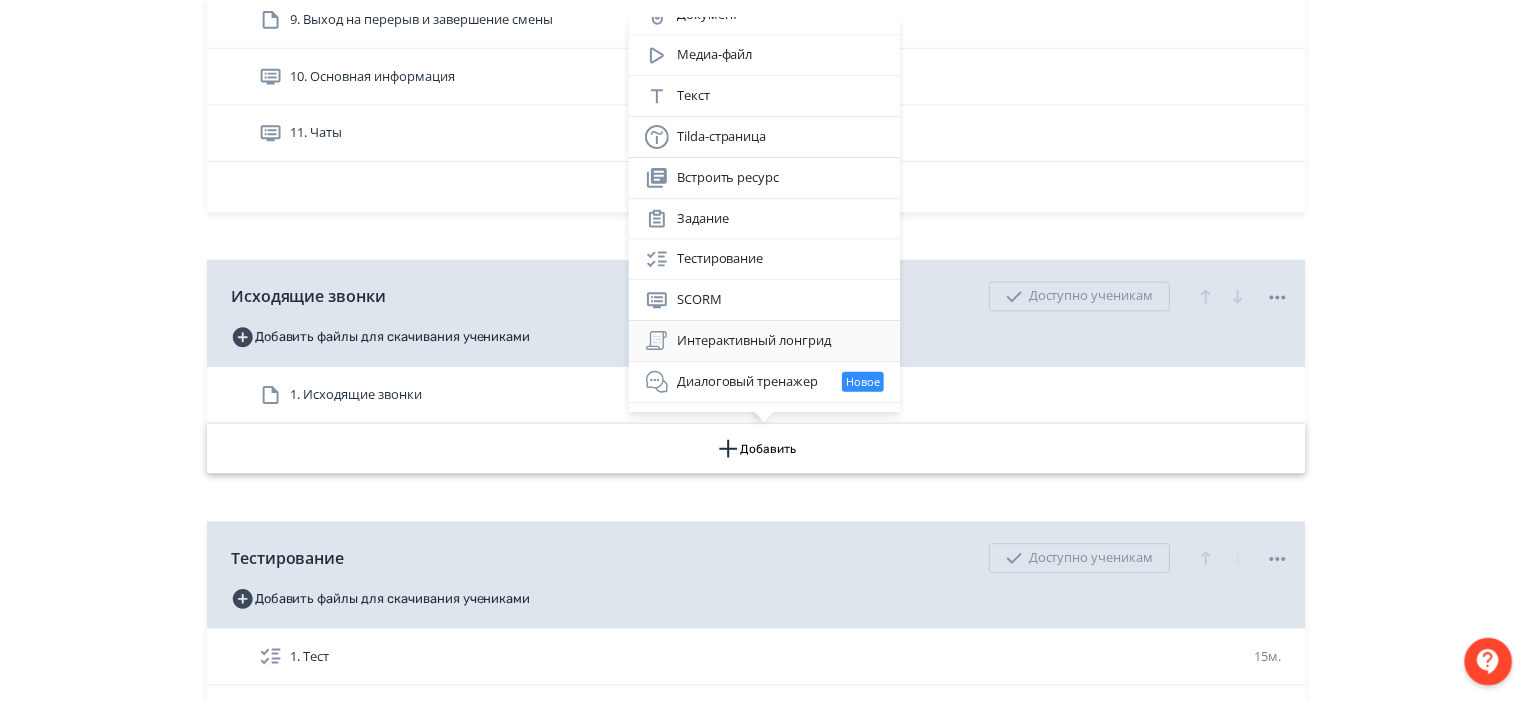 scroll, scrollTop: 92, scrollLeft: 0, axis: vertical 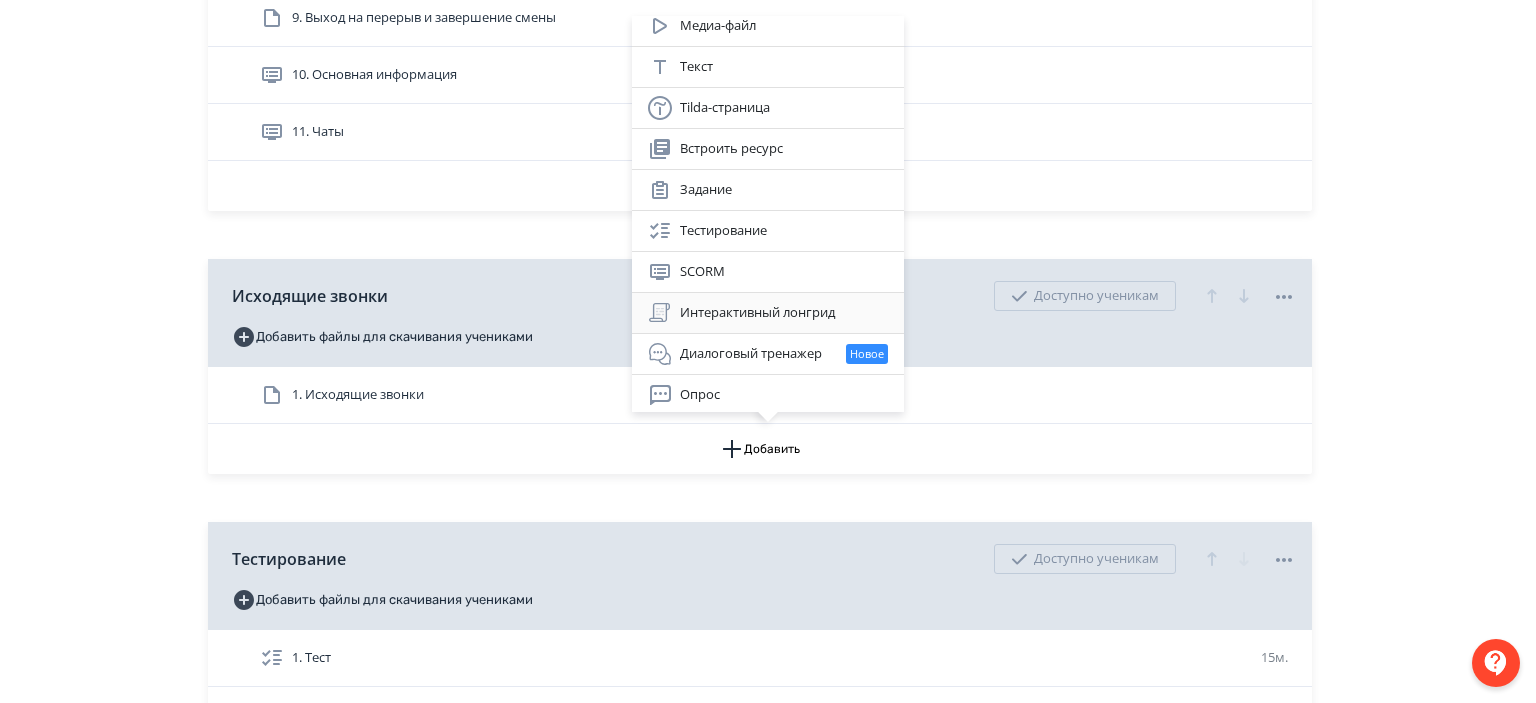 click on "Интерактивный лонгрид" at bounding box center [768, 313] 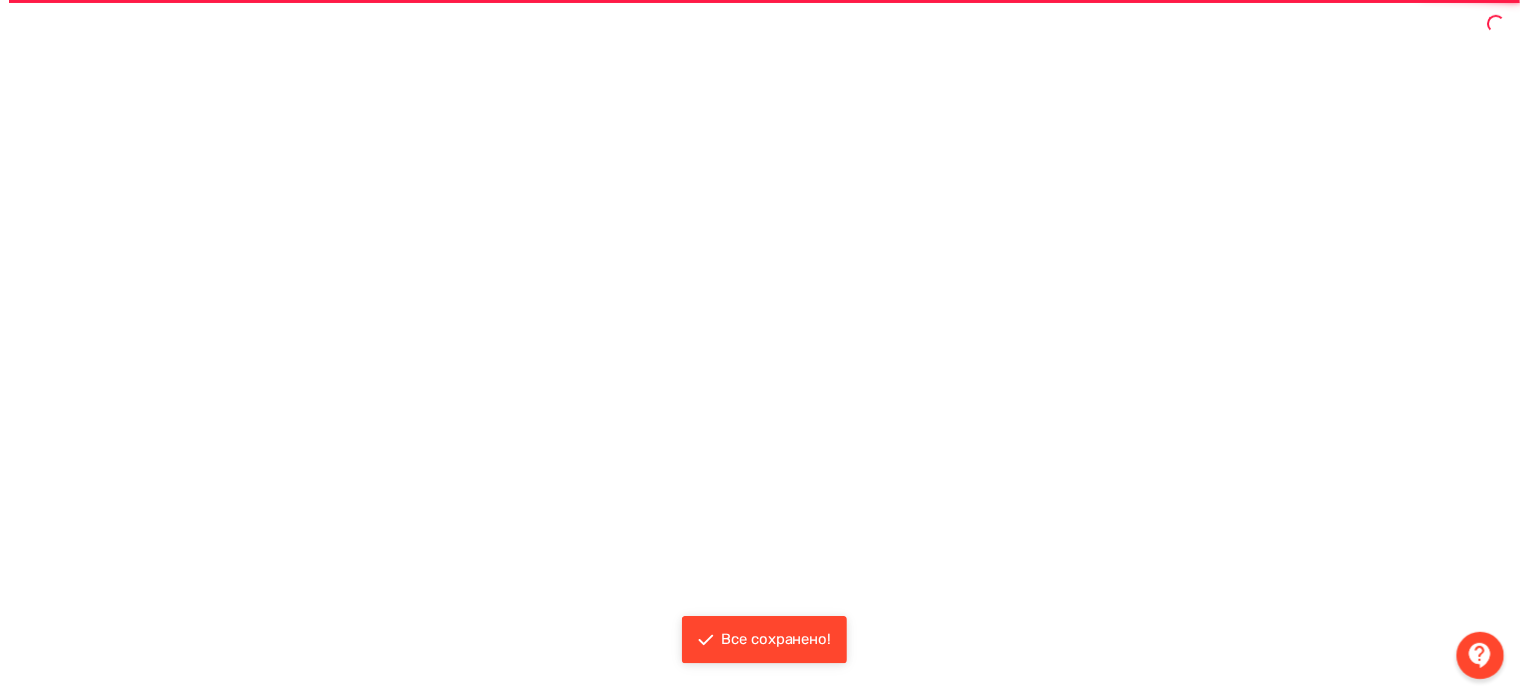 scroll, scrollTop: 0, scrollLeft: 0, axis: both 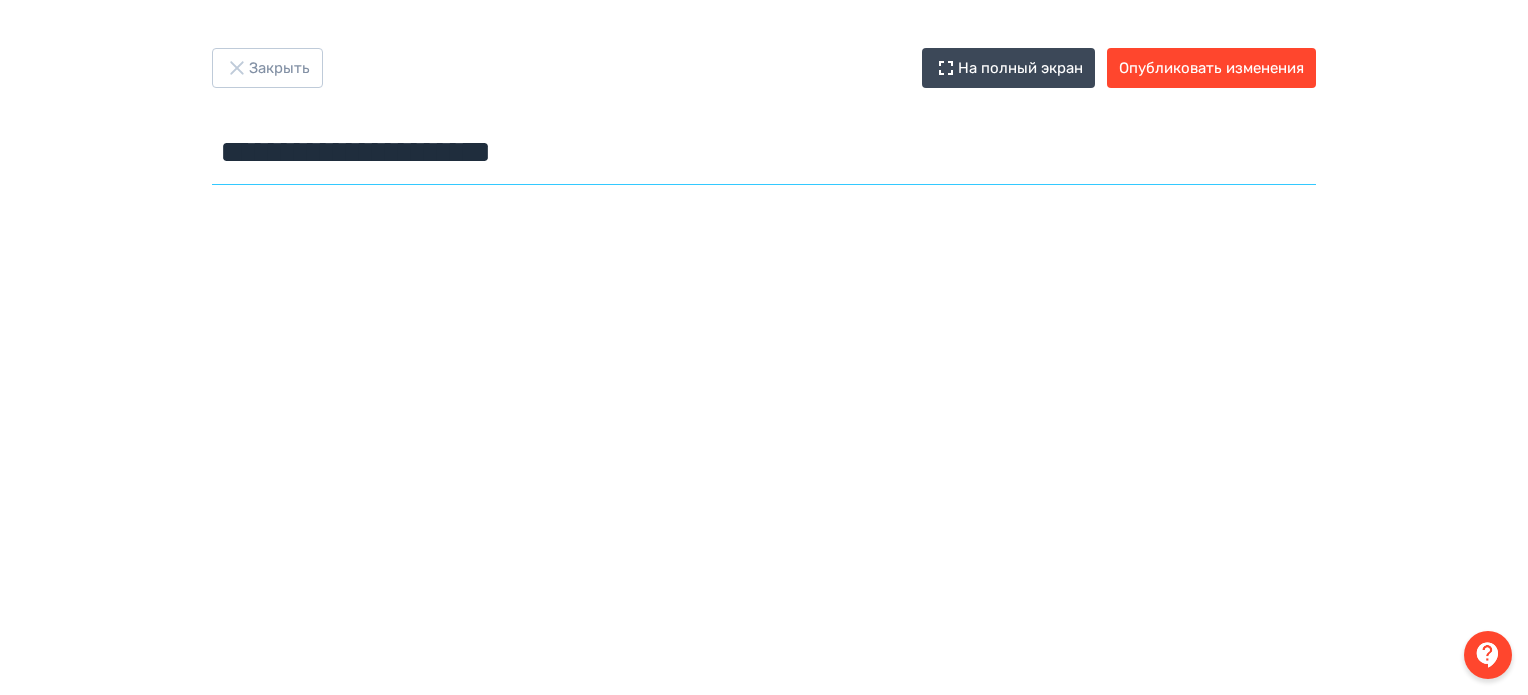 click on "**********" at bounding box center (764, 152) 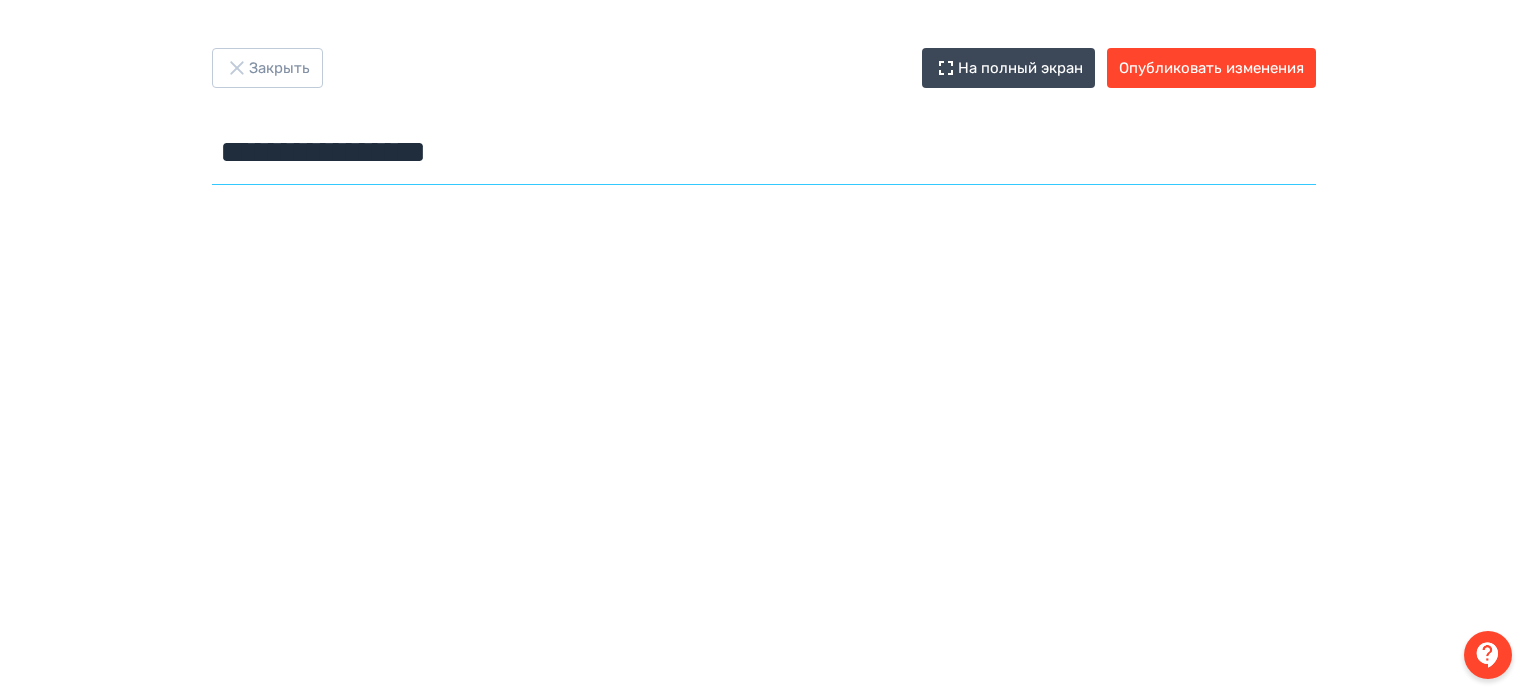type on "**********" 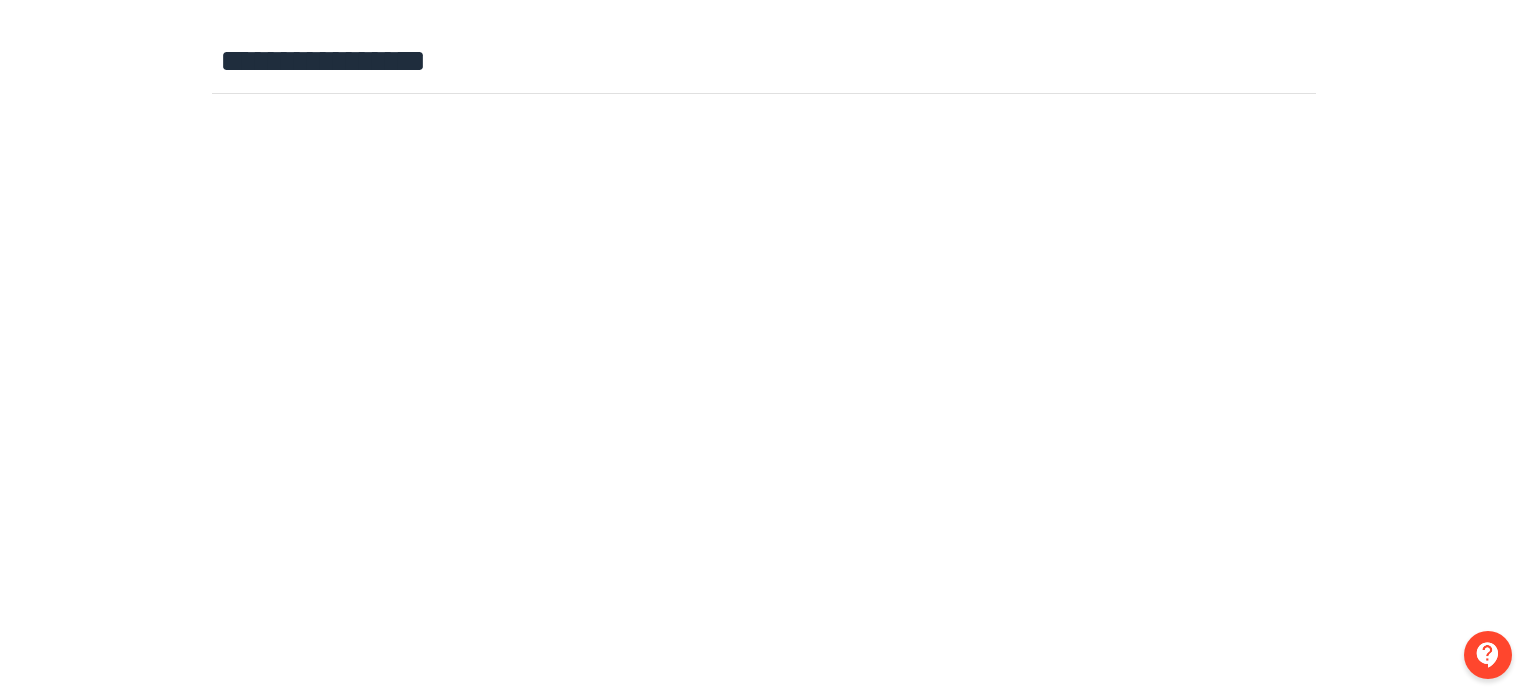 scroll, scrollTop: 137, scrollLeft: 0, axis: vertical 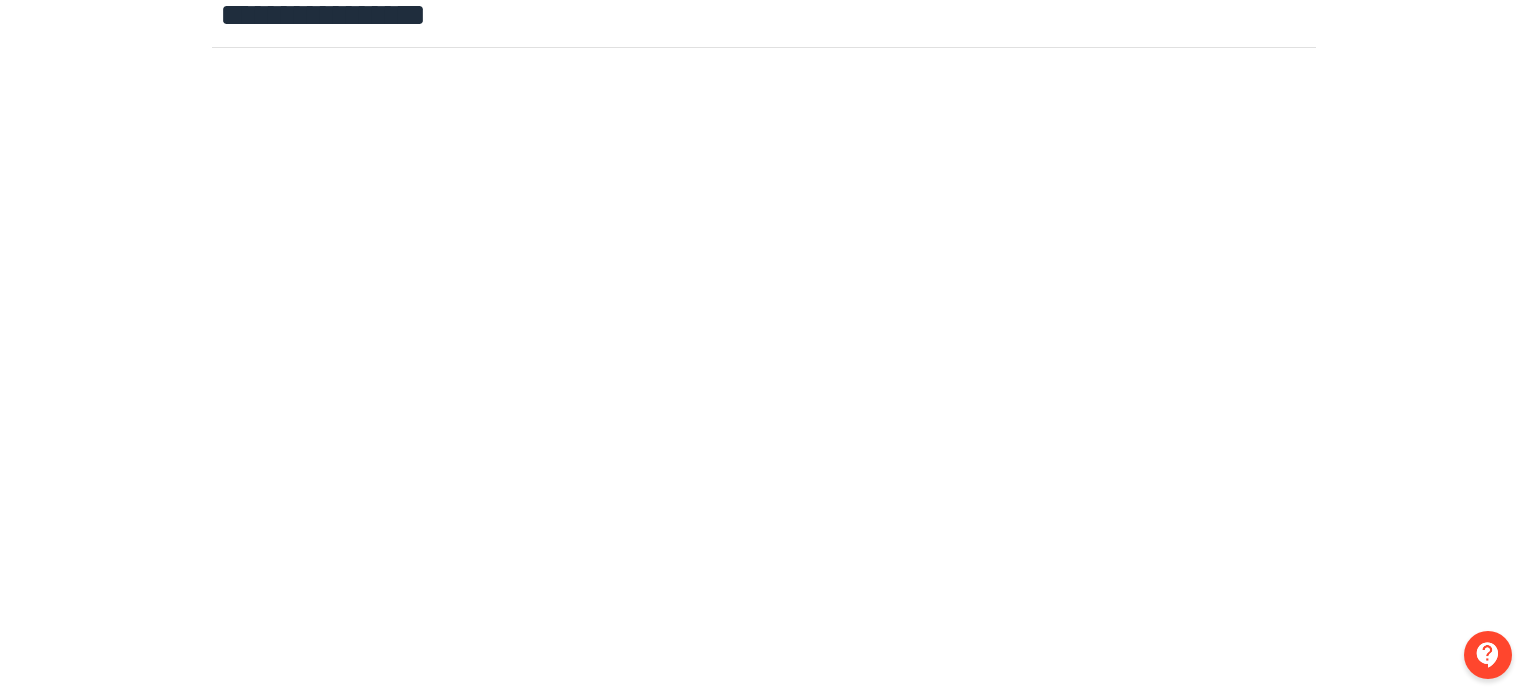 click at bounding box center (764, 506) 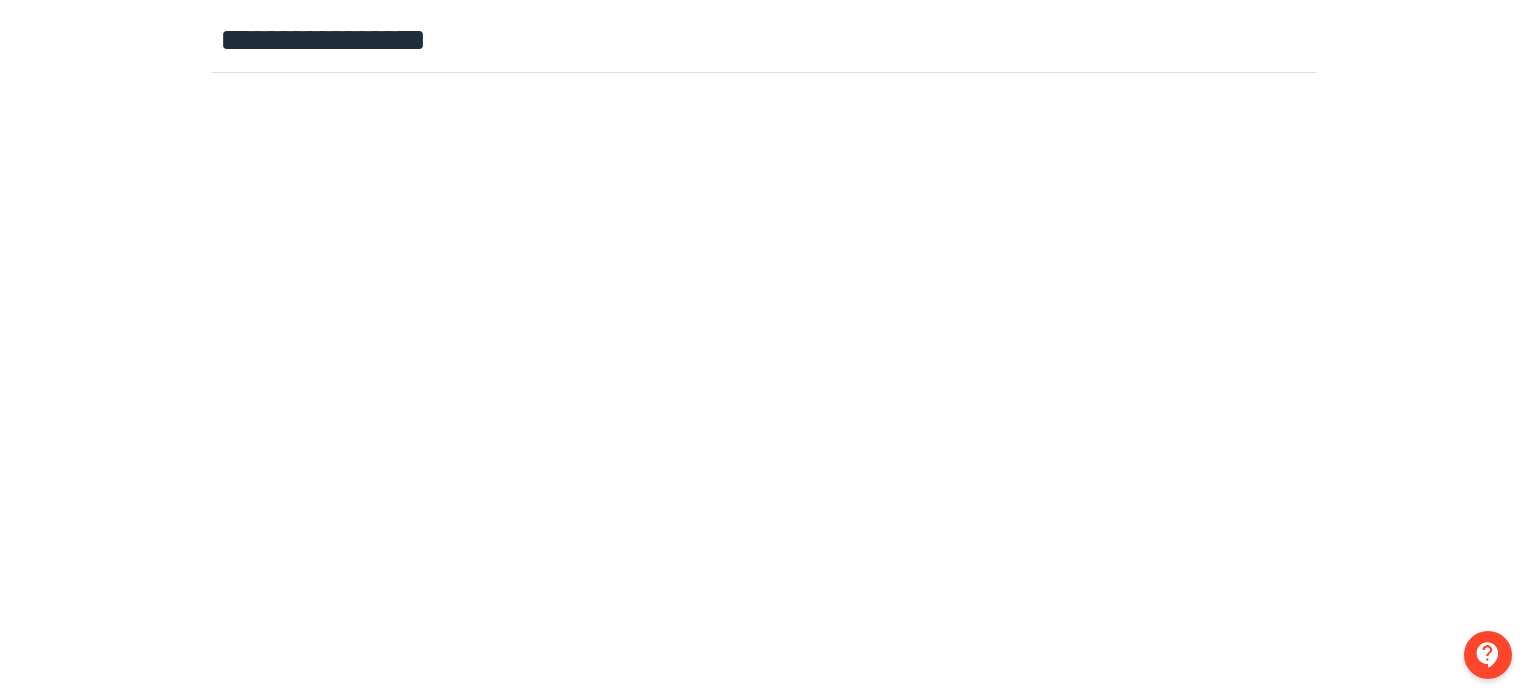 scroll, scrollTop: 0, scrollLeft: 0, axis: both 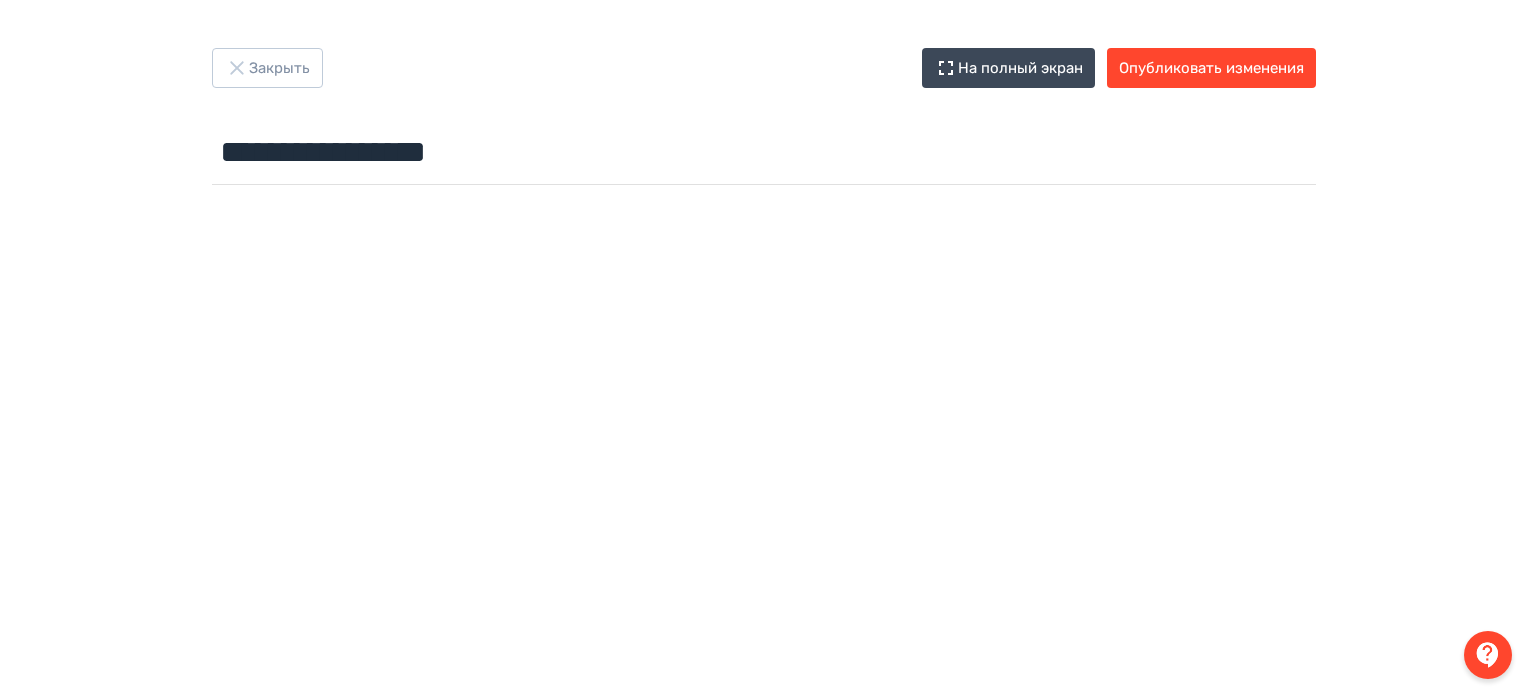 click at bounding box center (764, 643) 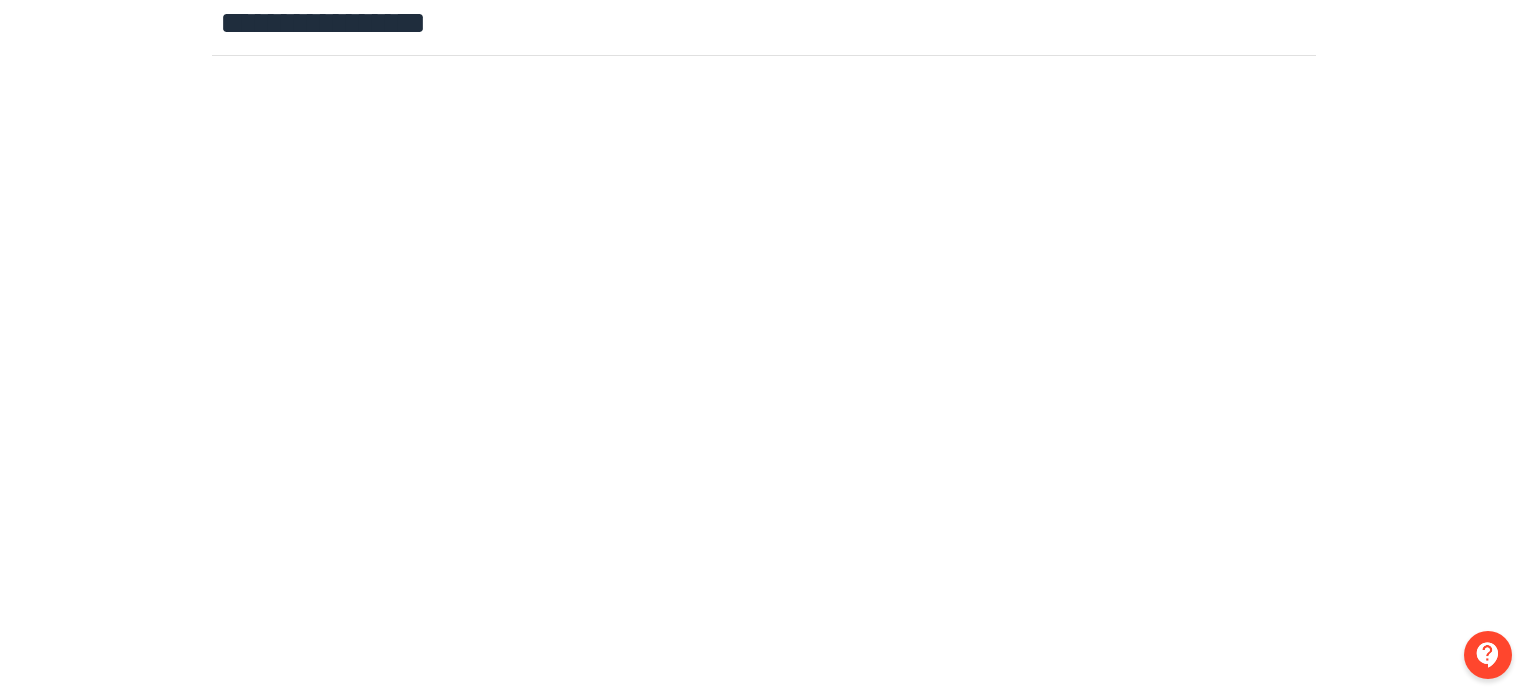 scroll, scrollTop: 100, scrollLeft: 0, axis: vertical 